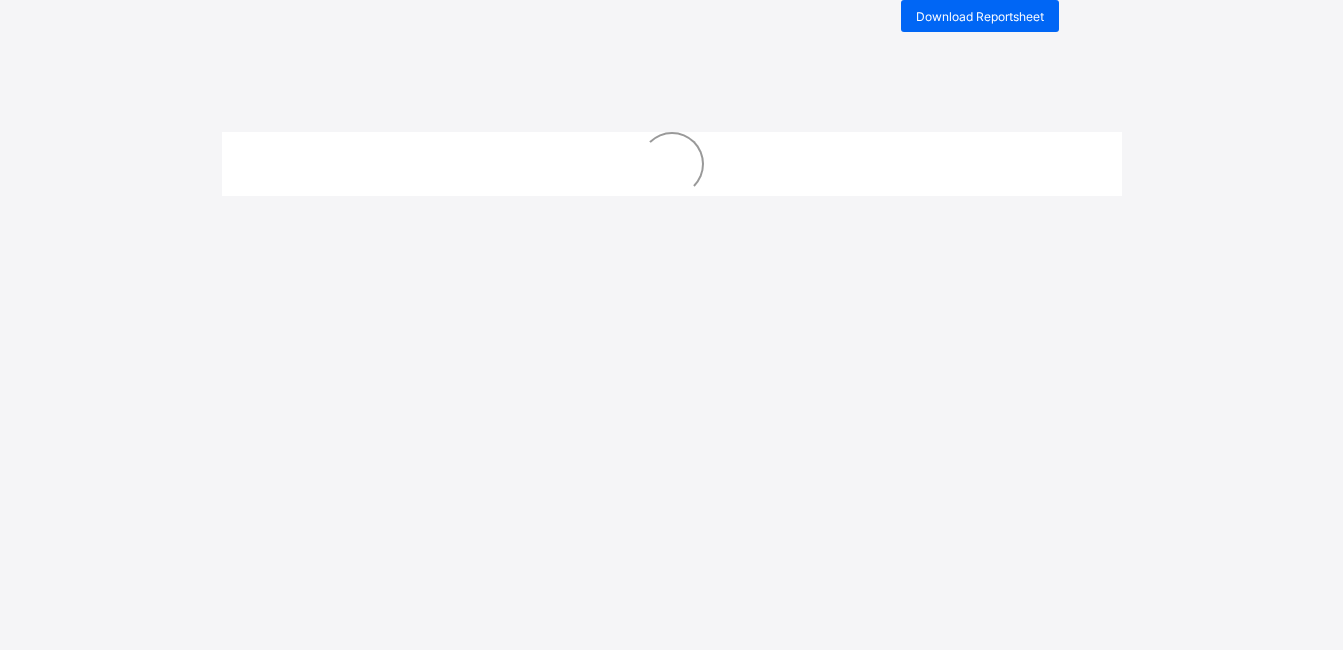 scroll, scrollTop: 50, scrollLeft: 0, axis: vertical 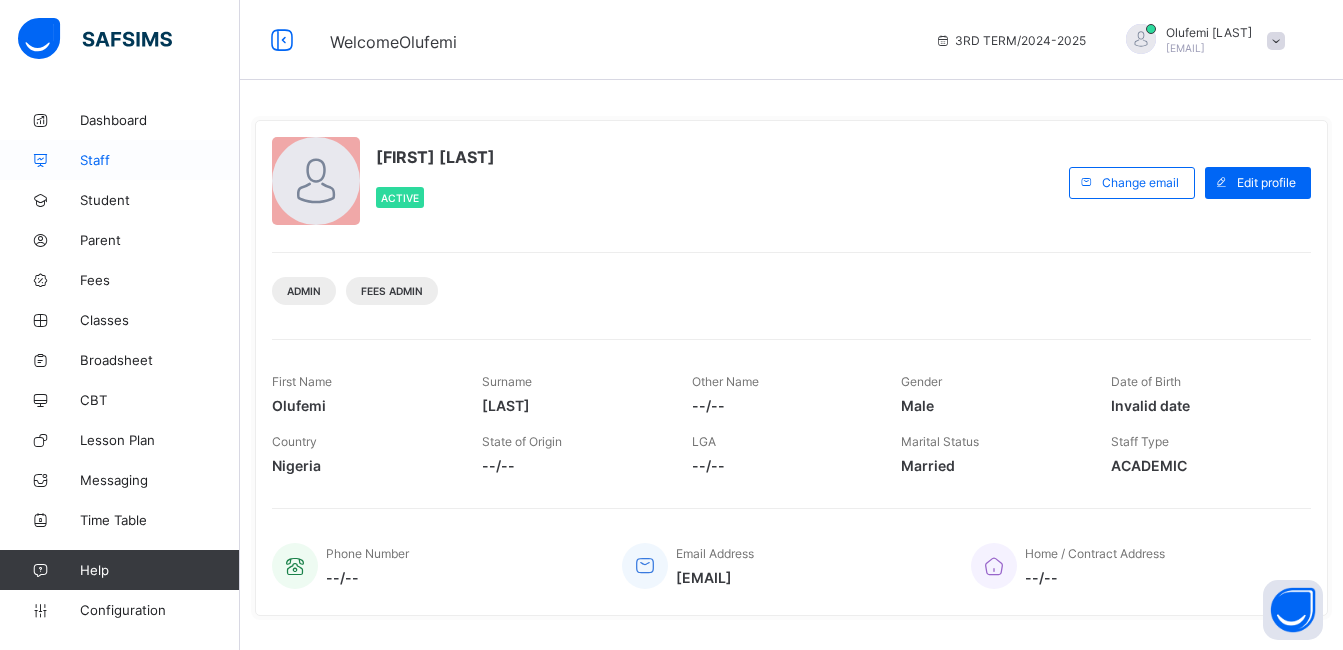 click on "Staff" at bounding box center (160, 160) 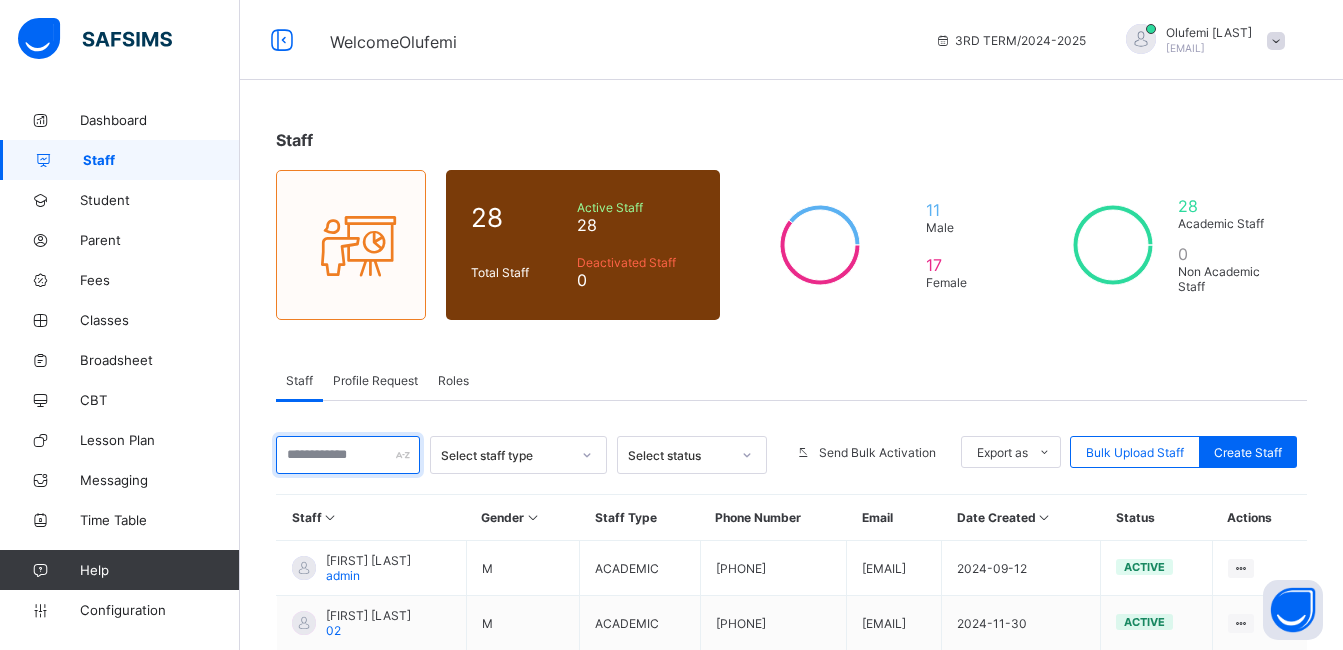 click at bounding box center [348, 455] 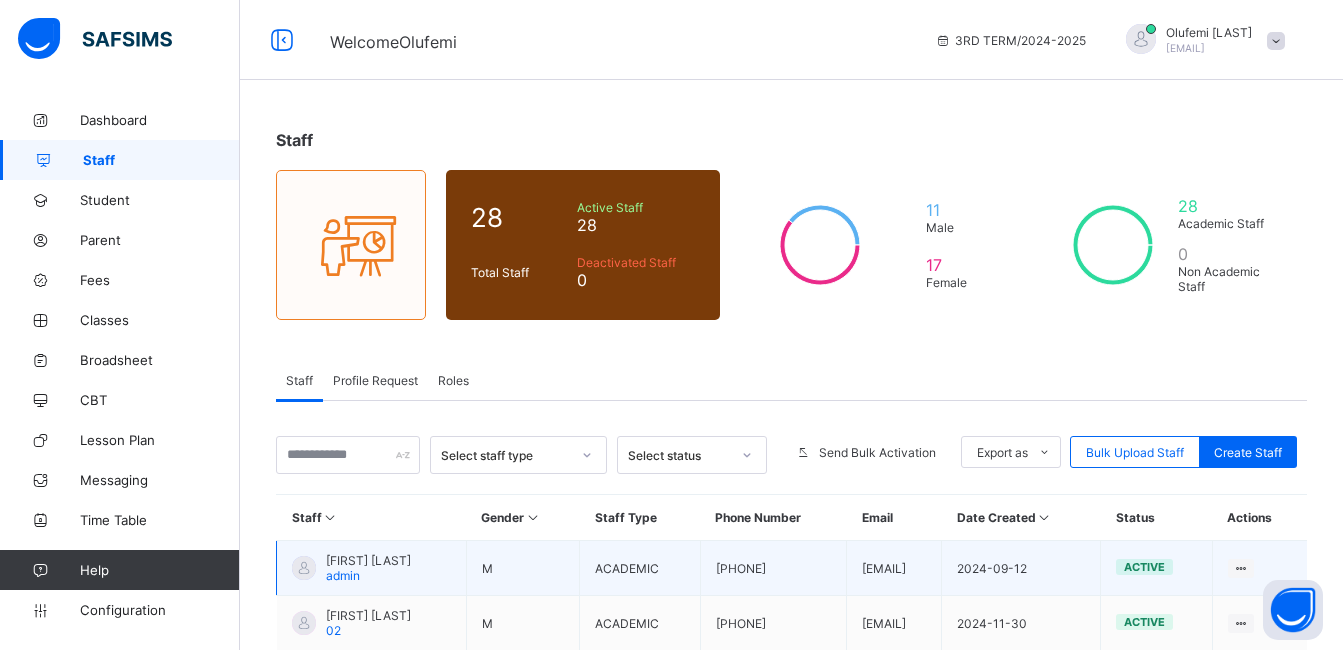 click on "Segun  Olugbenga" at bounding box center [368, 560] 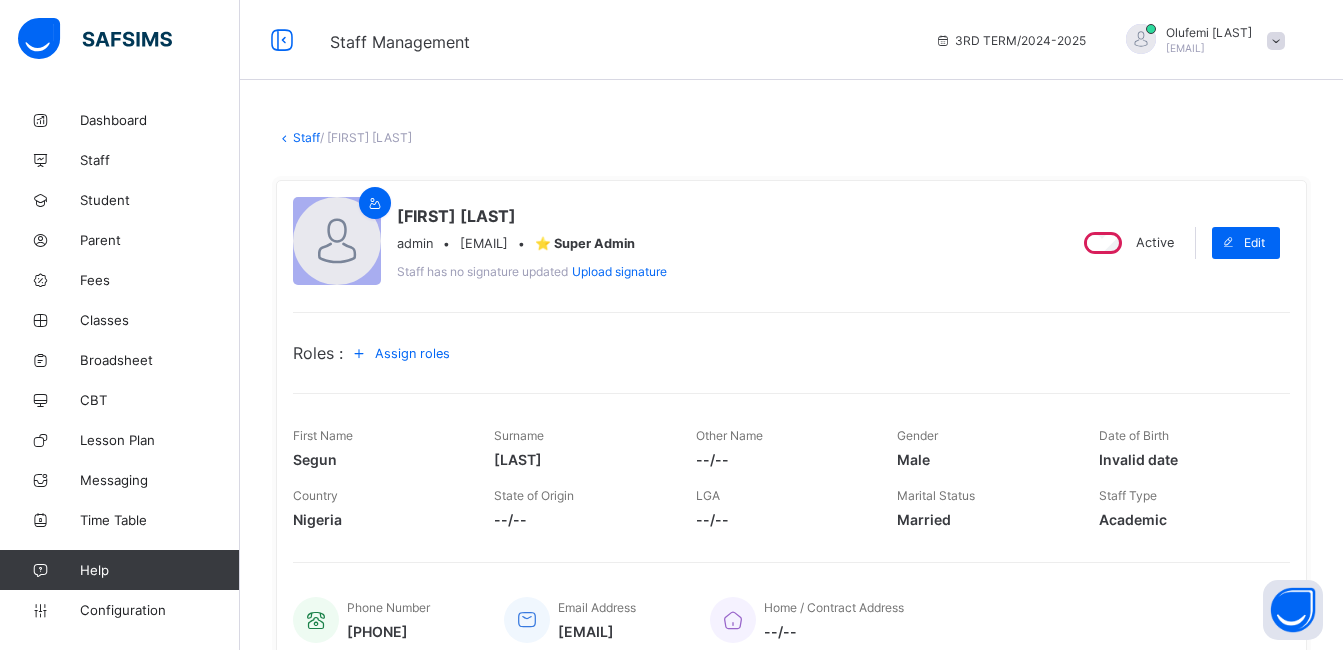 click on "Assign roles" at bounding box center (412, 353) 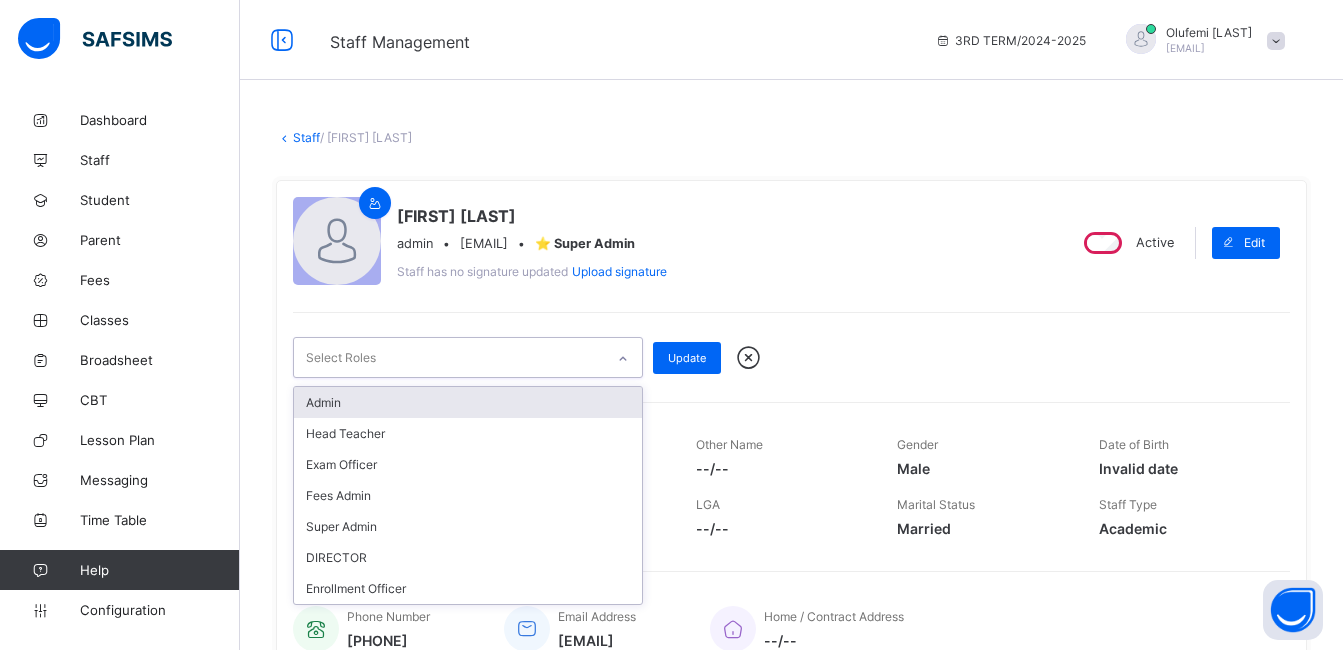 click on "Select Roles" at bounding box center [449, 357] 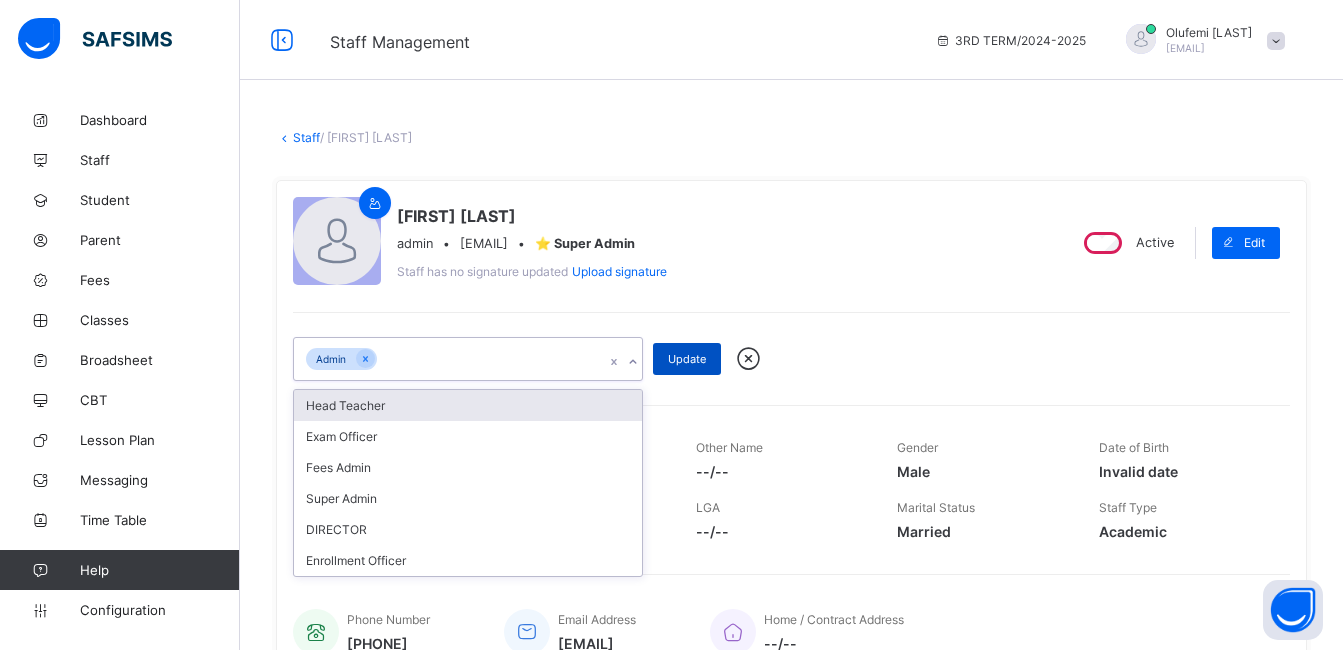 click on "Update" at bounding box center (687, 359) 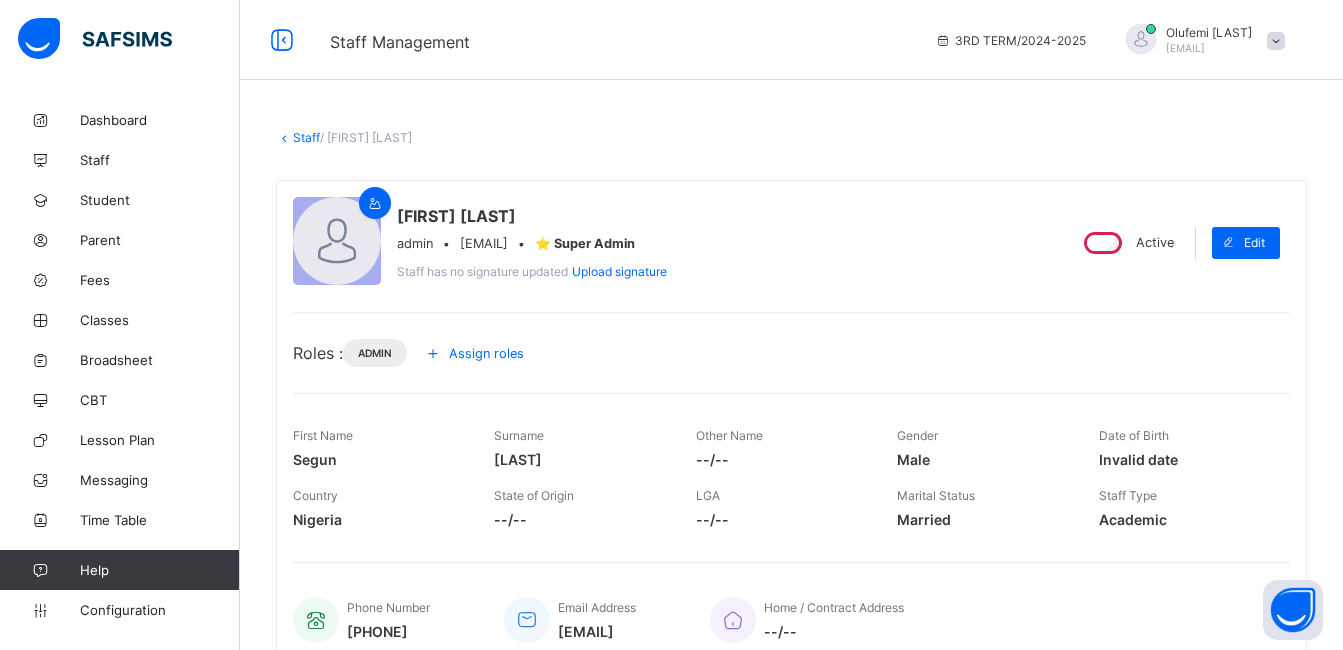 scroll, scrollTop: 0, scrollLeft: 0, axis: both 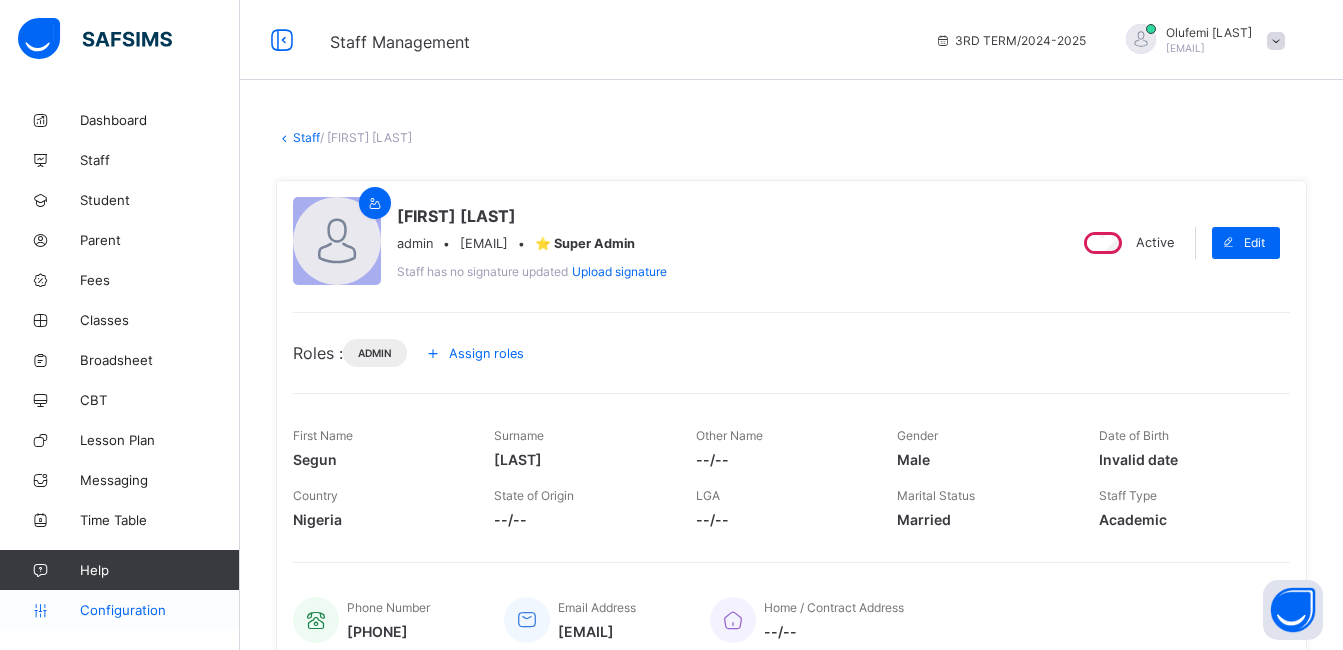 click on "Configuration" at bounding box center [159, 610] 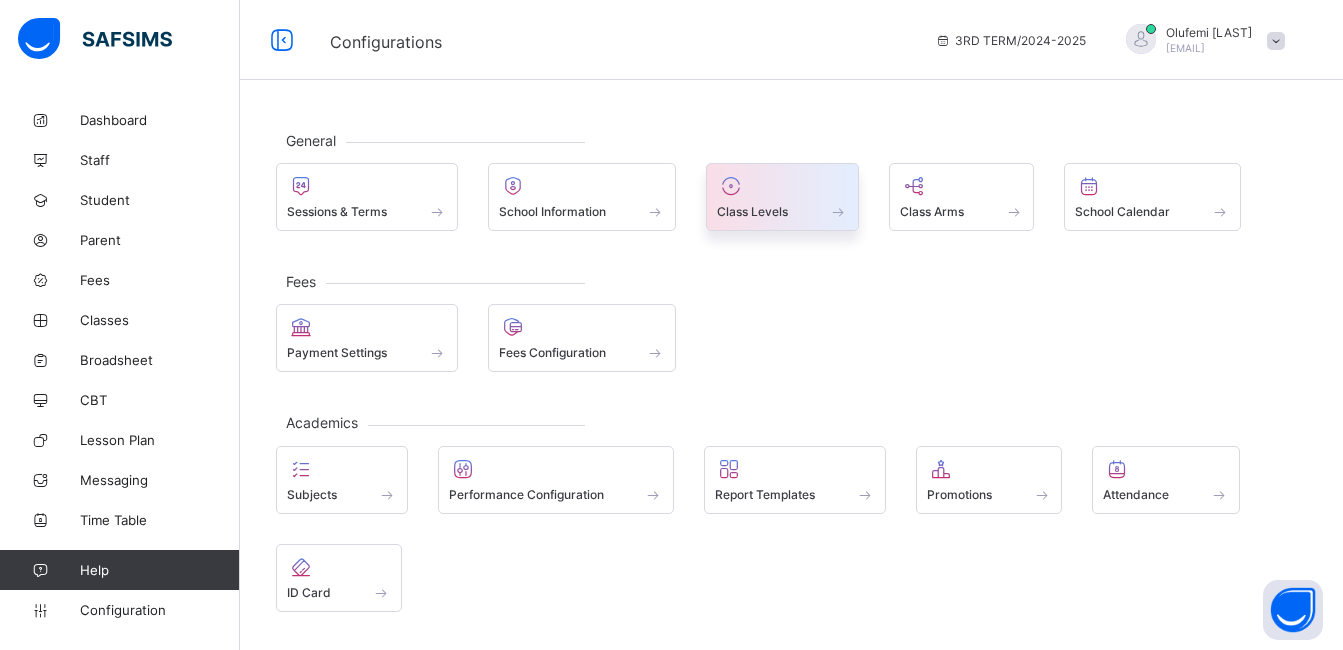 click at bounding box center [782, 200] 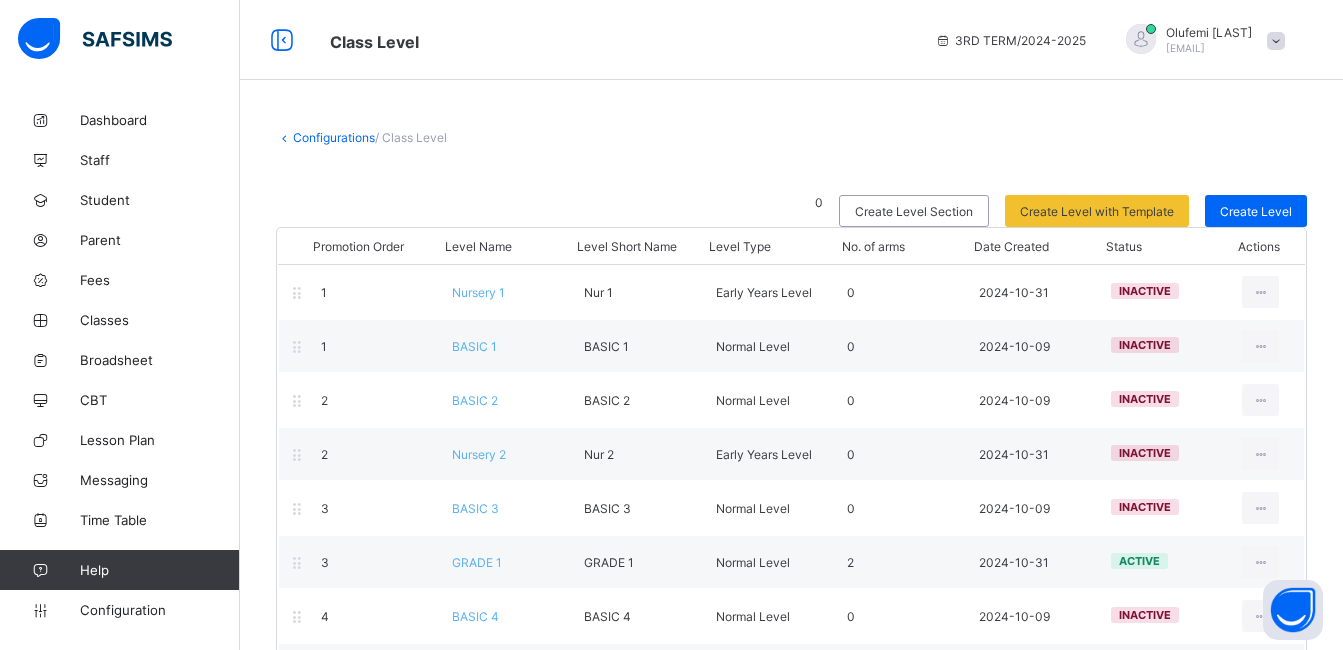 click on "[FIRST] [LAST] [EMAIL]" at bounding box center (1200, 40) 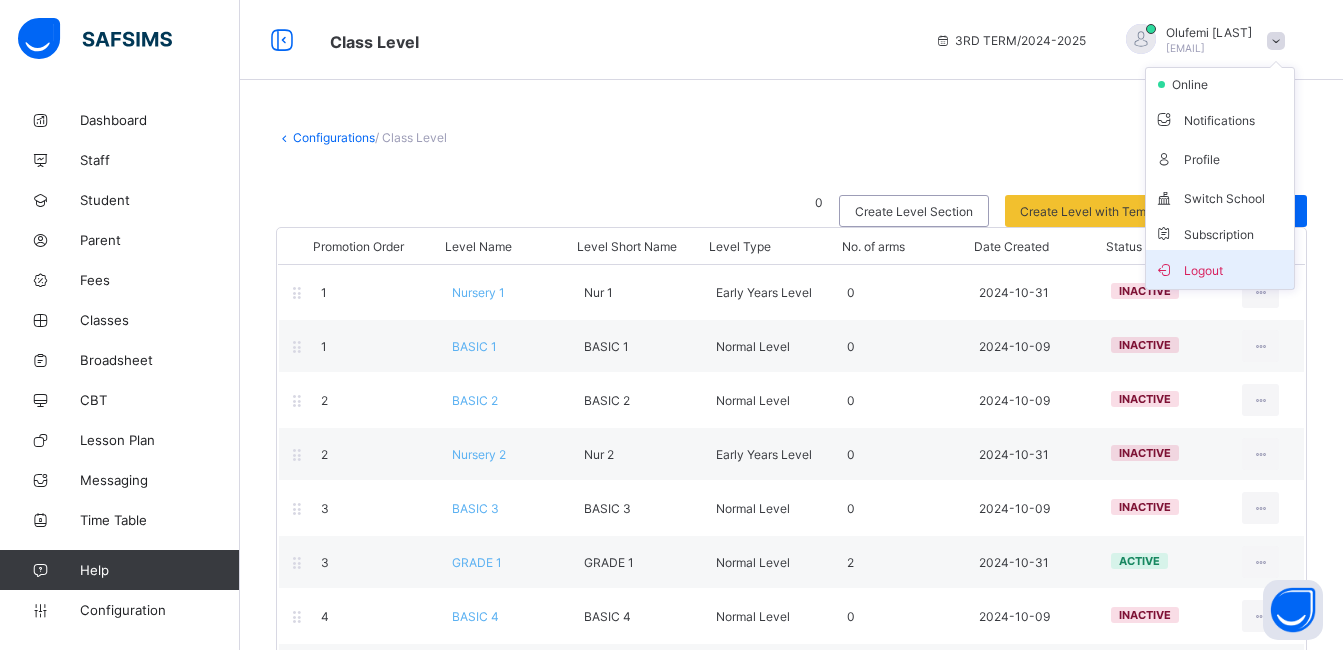 click on "Logout" at bounding box center (1220, 269) 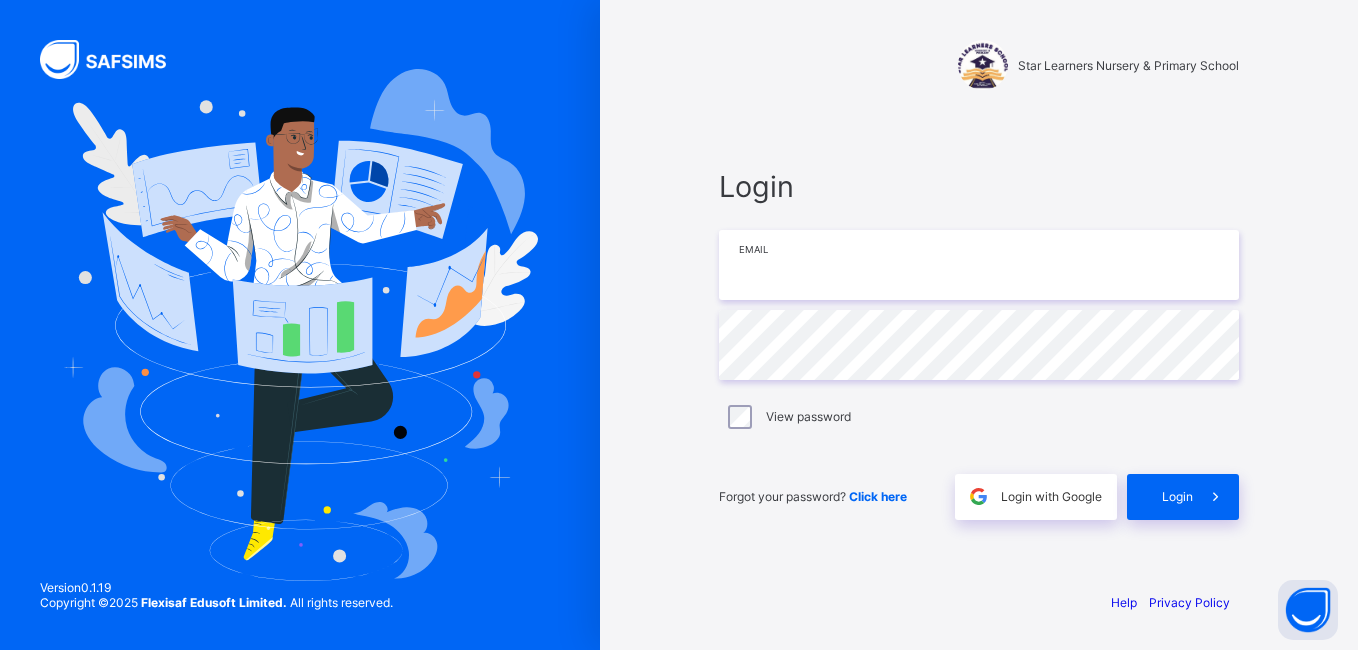 type on "**********" 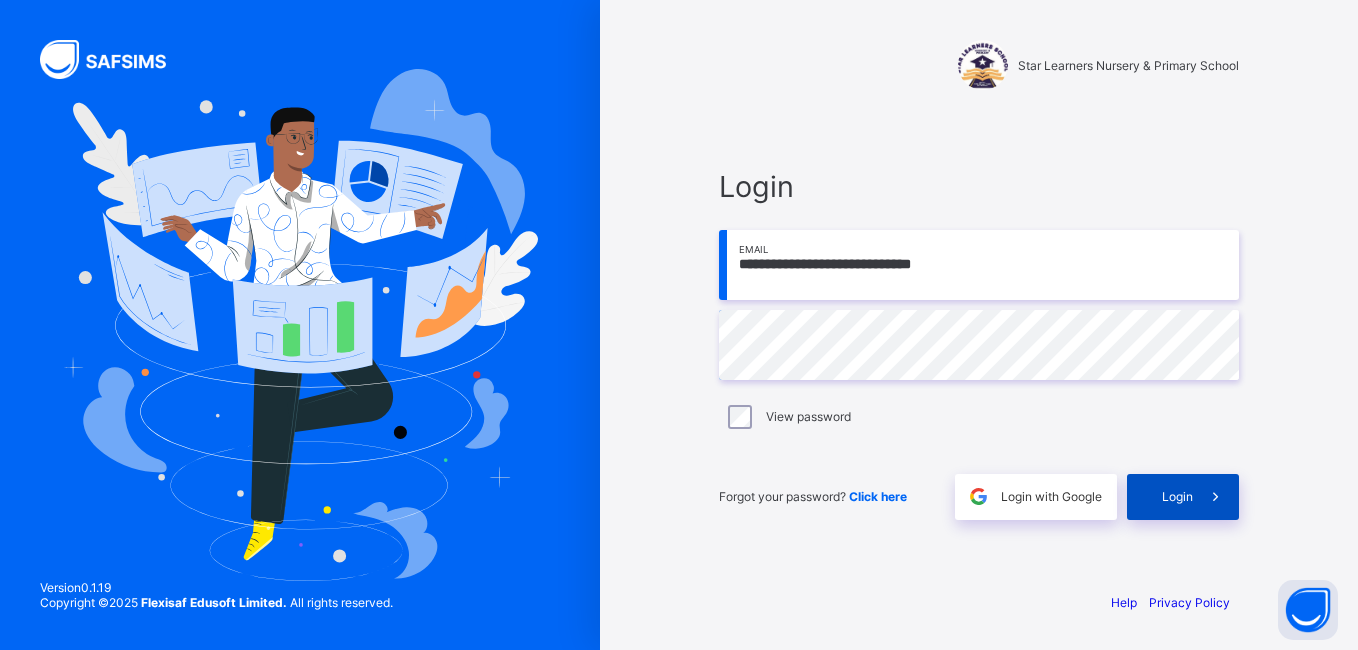 click on "Login" at bounding box center (1177, 496) 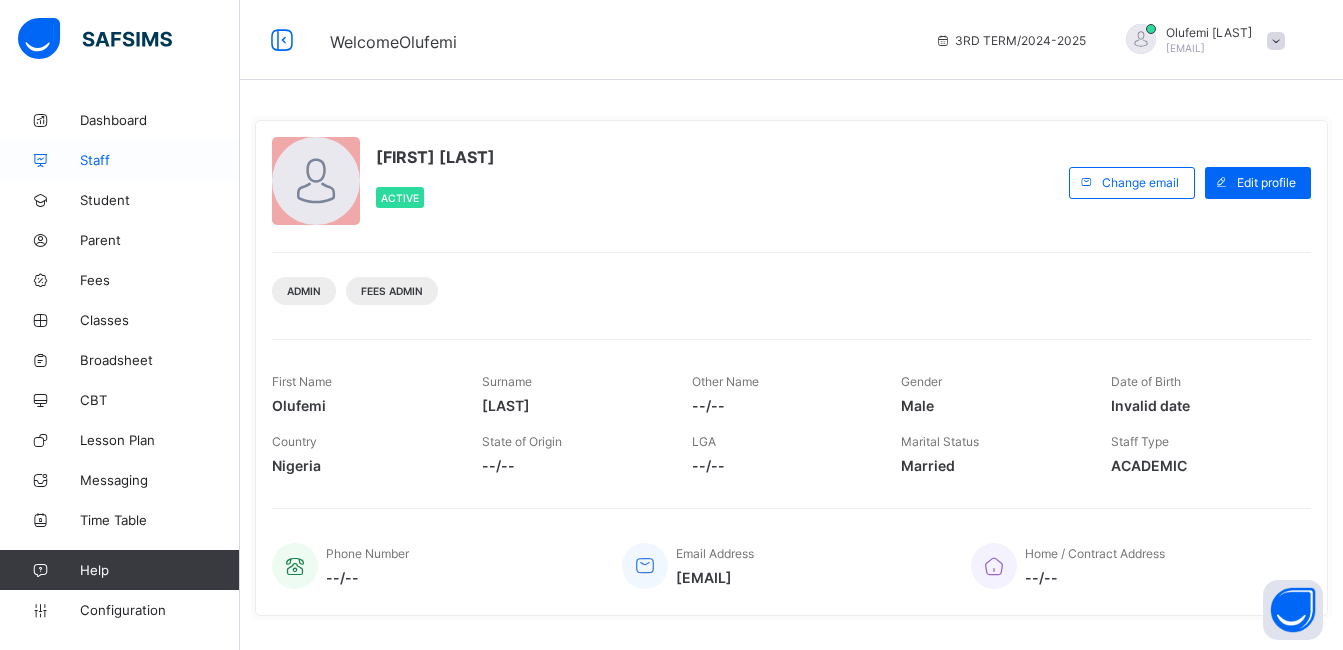 click on "Staff" at bounding box center [160, 160] 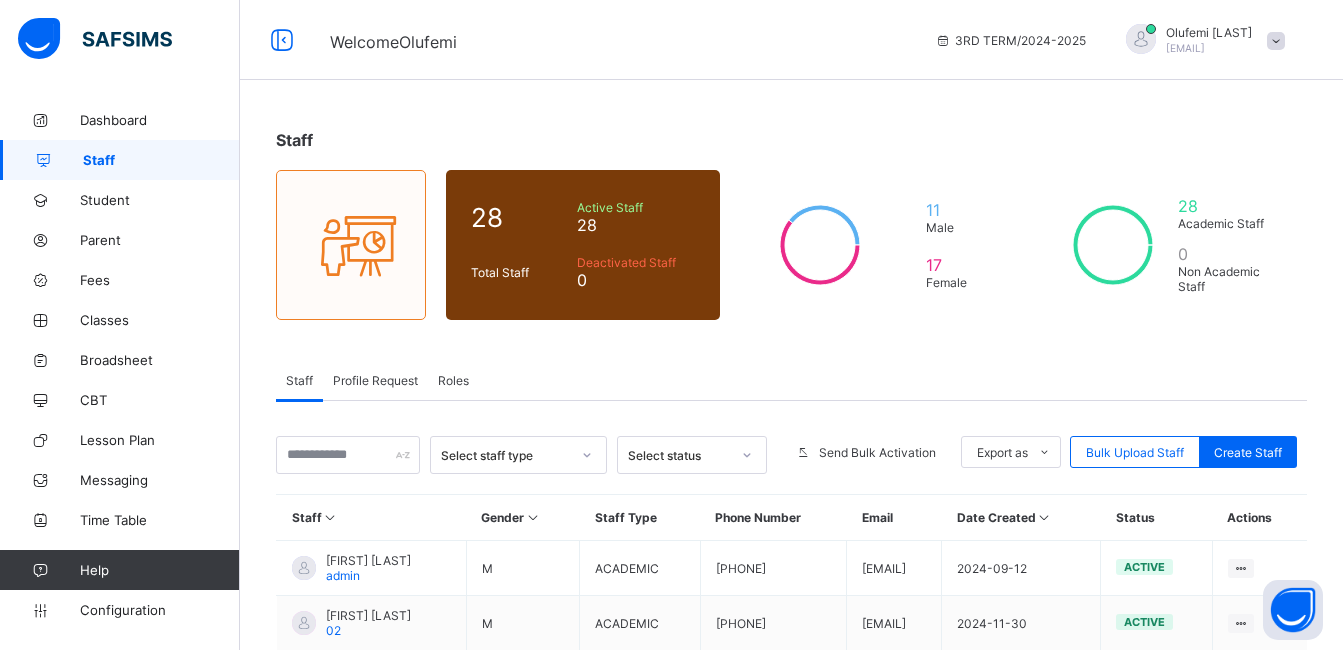 click on "Staff" at bounding box center [161, 160] 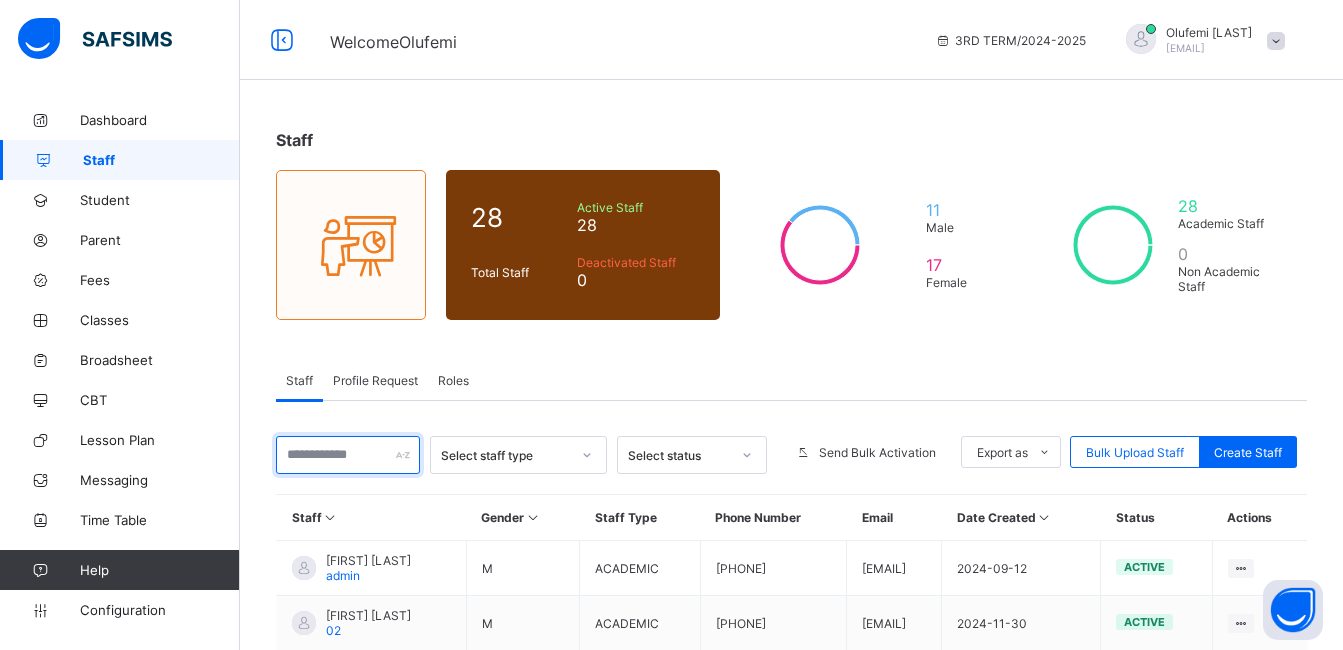 click at bounding box center (348, 455) 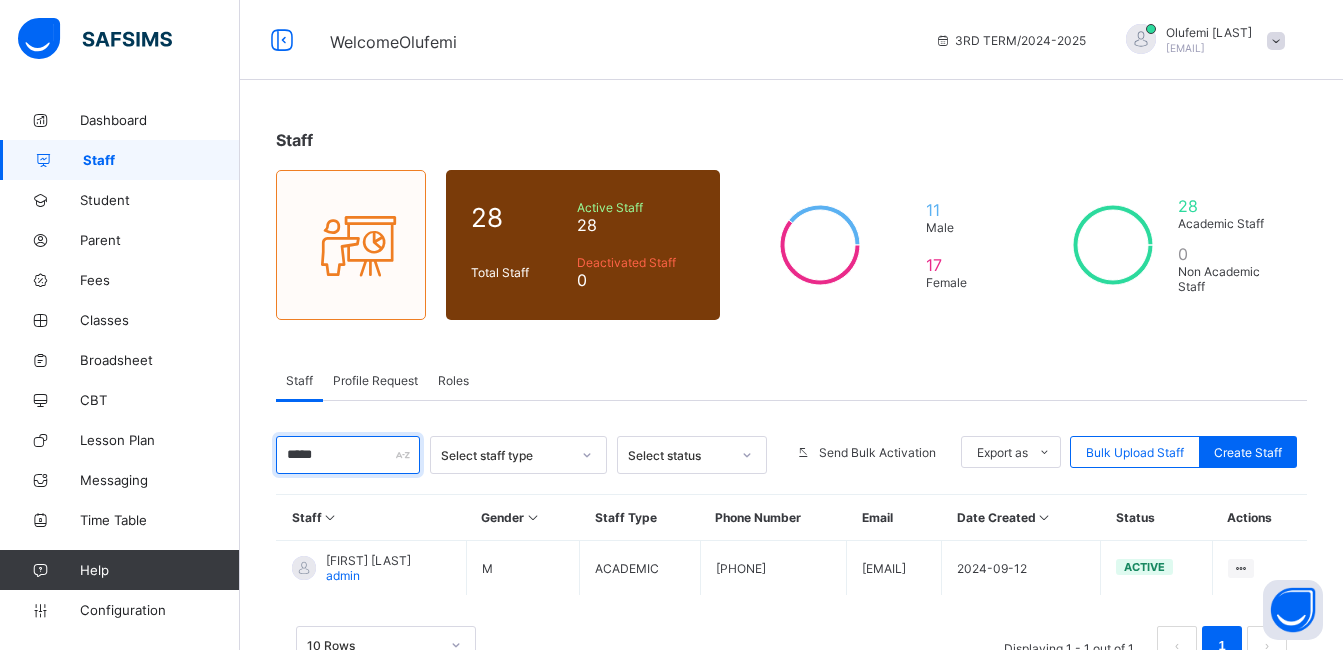 scroll, scrollTop: 66, scrollLeft: 0, axis: vertical 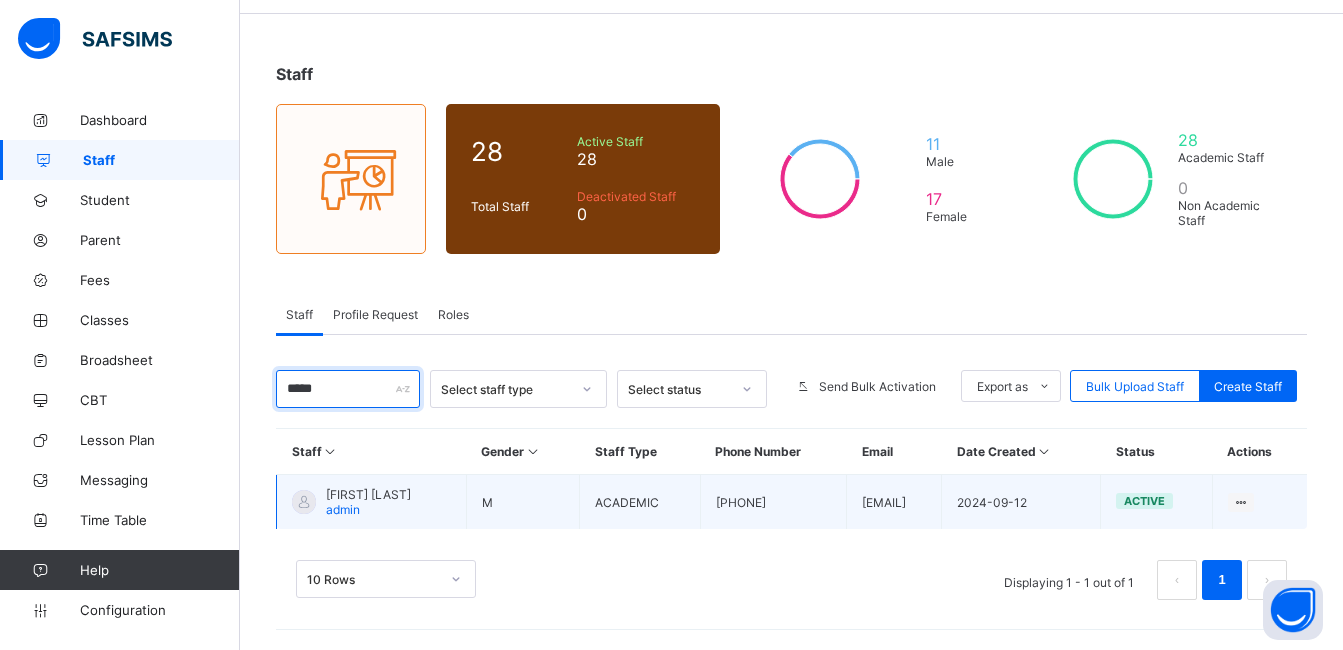 type on "*****" 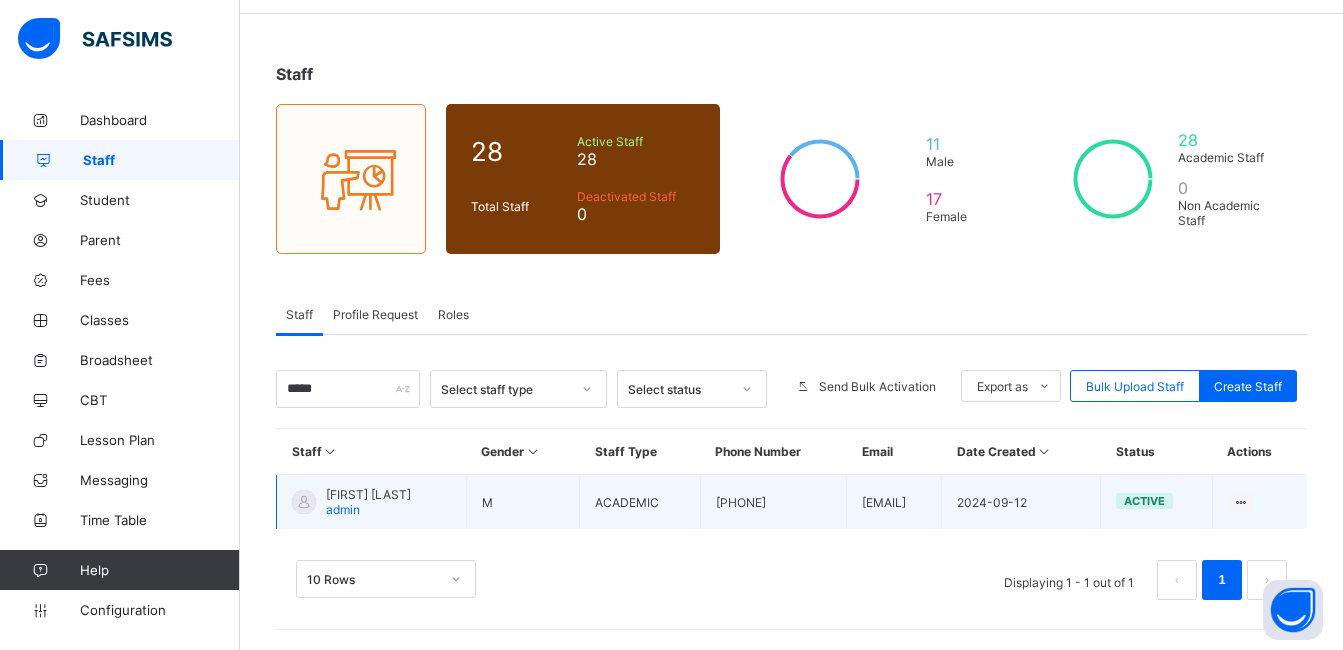 click on "Segun  Olugbenga" at bounding box center [368, 494] 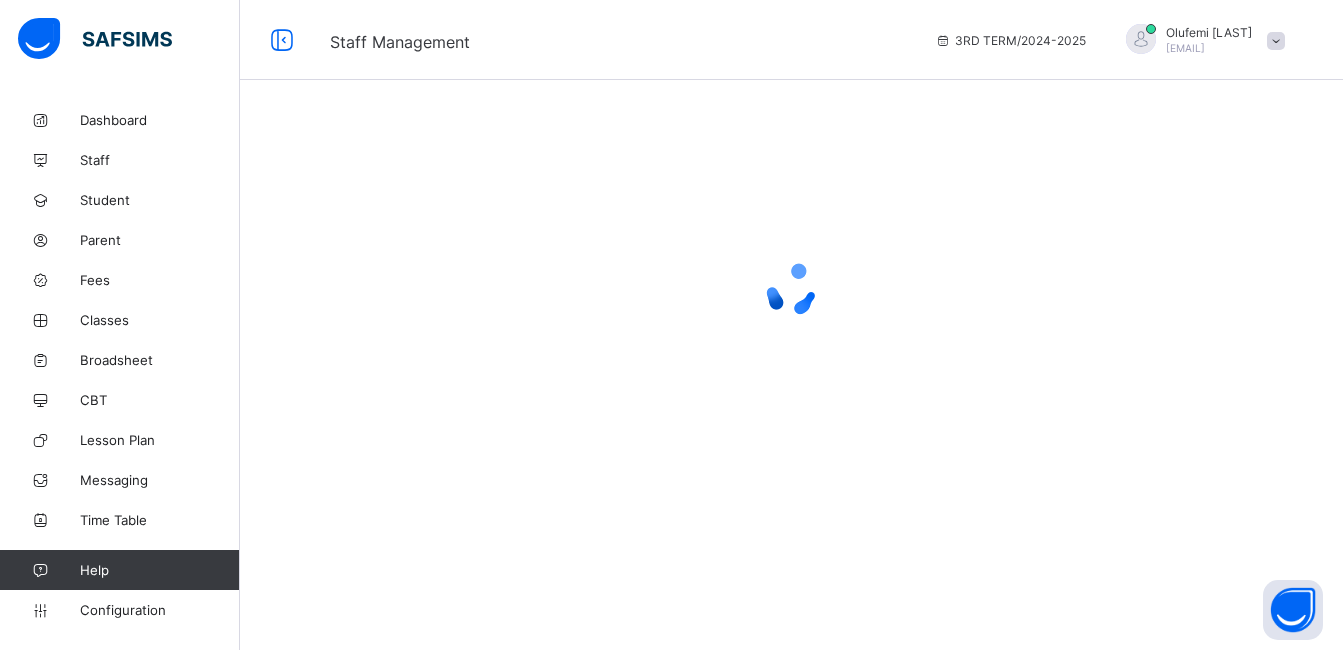 scroll, scrollTop: 0, scrollLeft: 0, axis: both 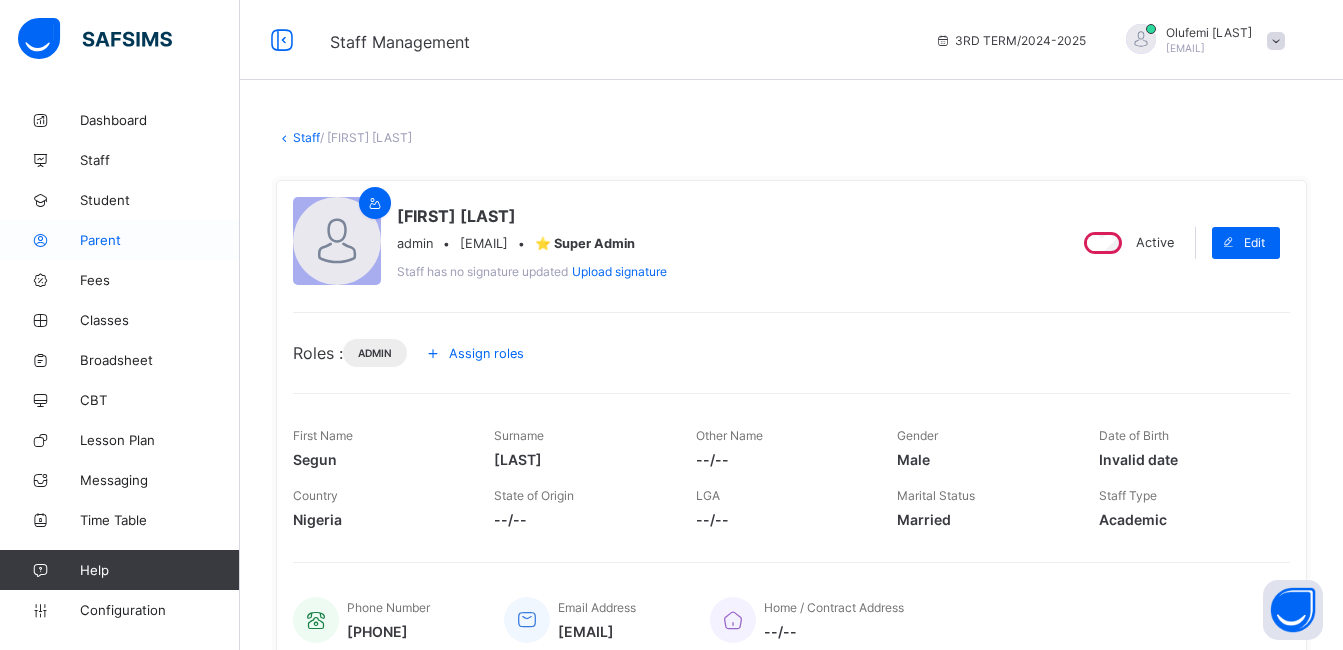 click on "Parent" at bounding box center (160, 240) 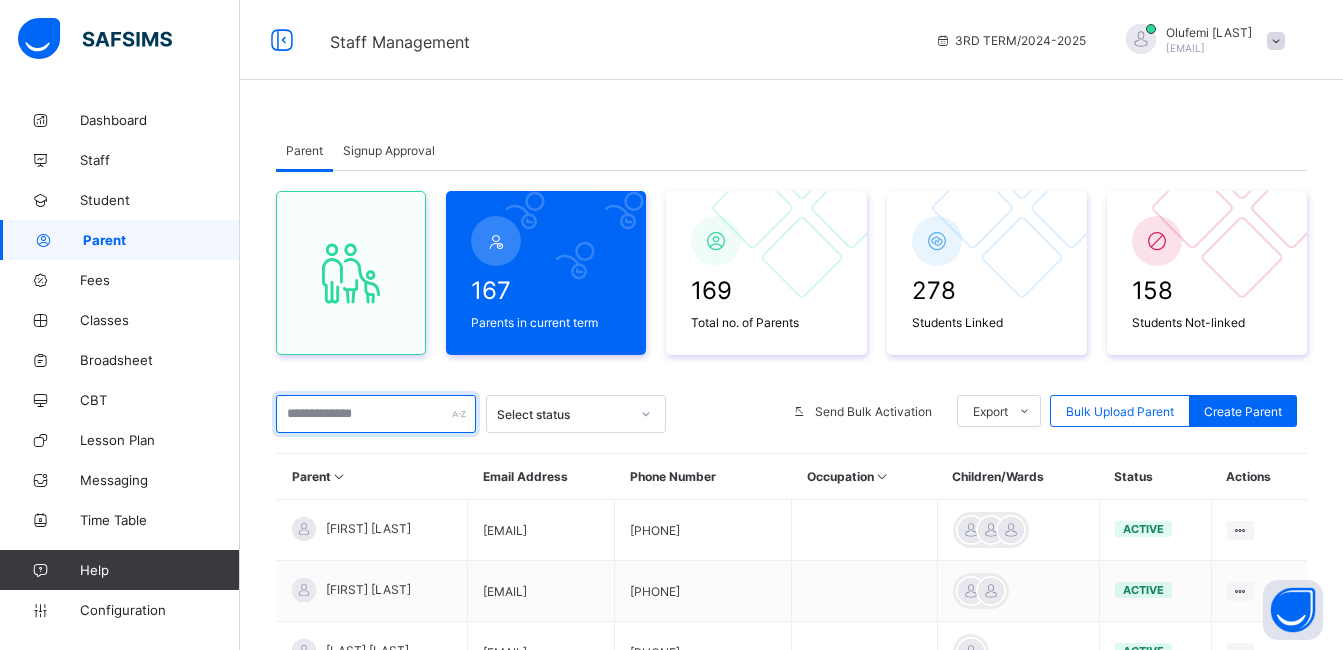click at bounding box center (376, 414) 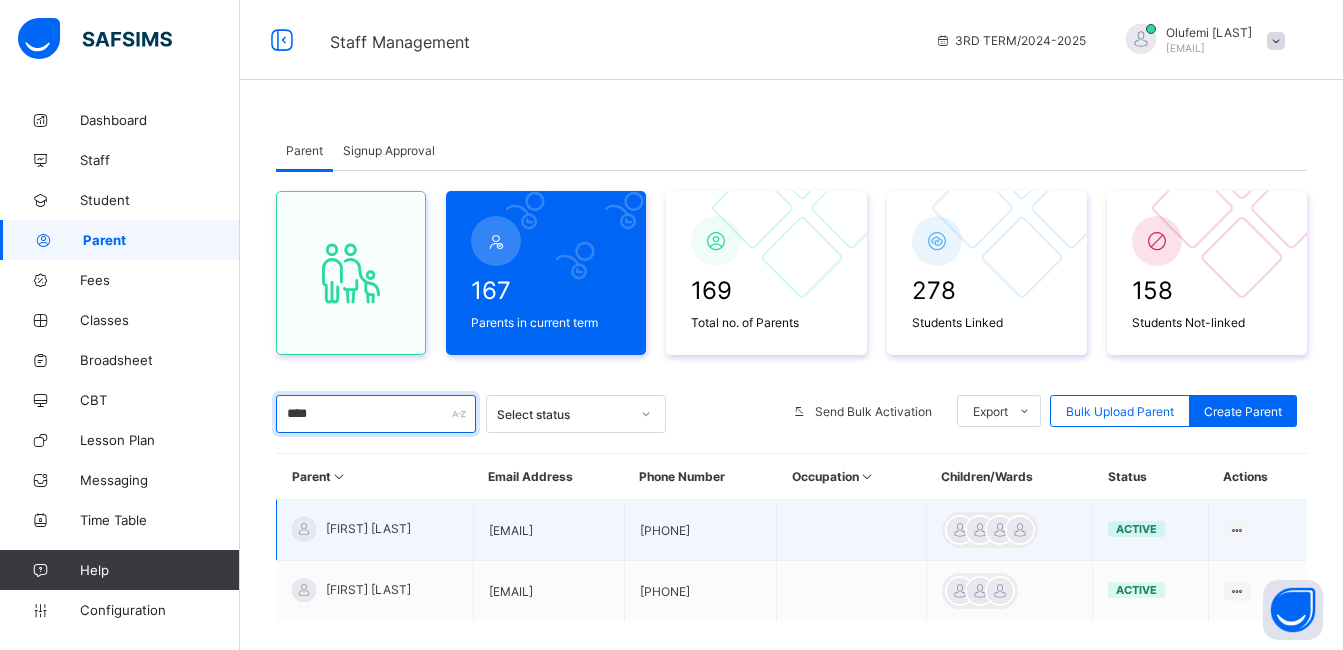 type on "****" 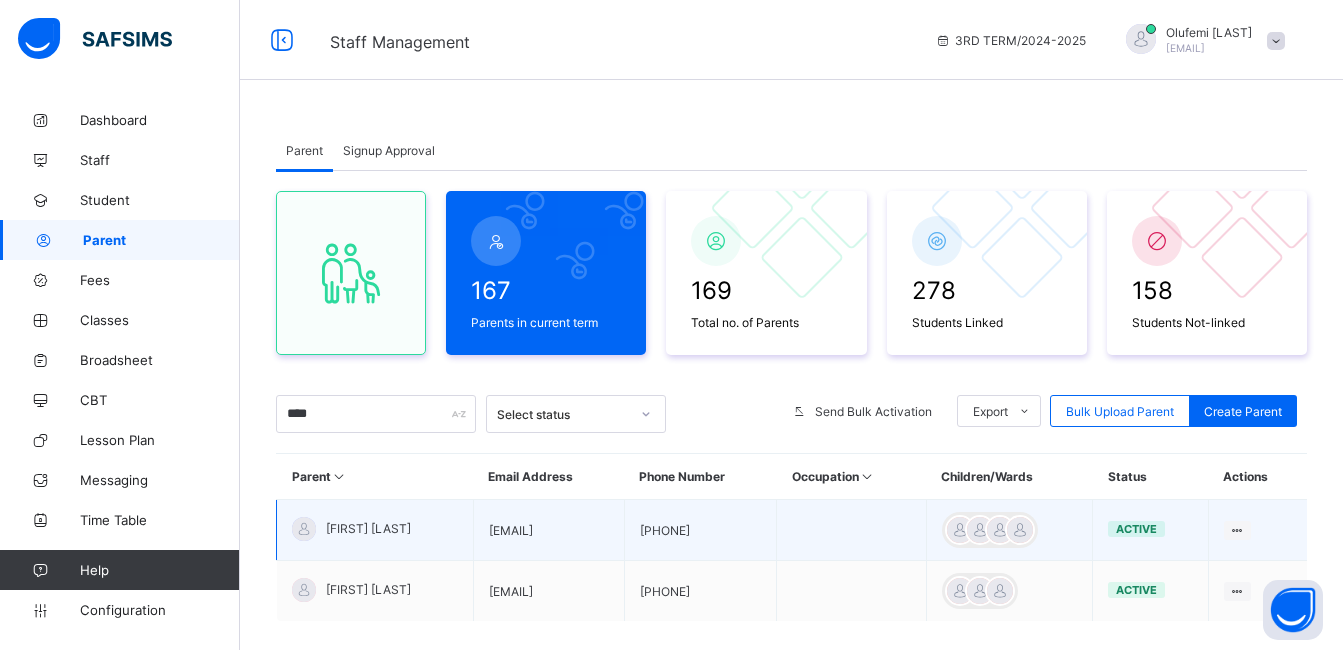 click on "FATIMA  BALOGUN" at bounding box center (368, 528) 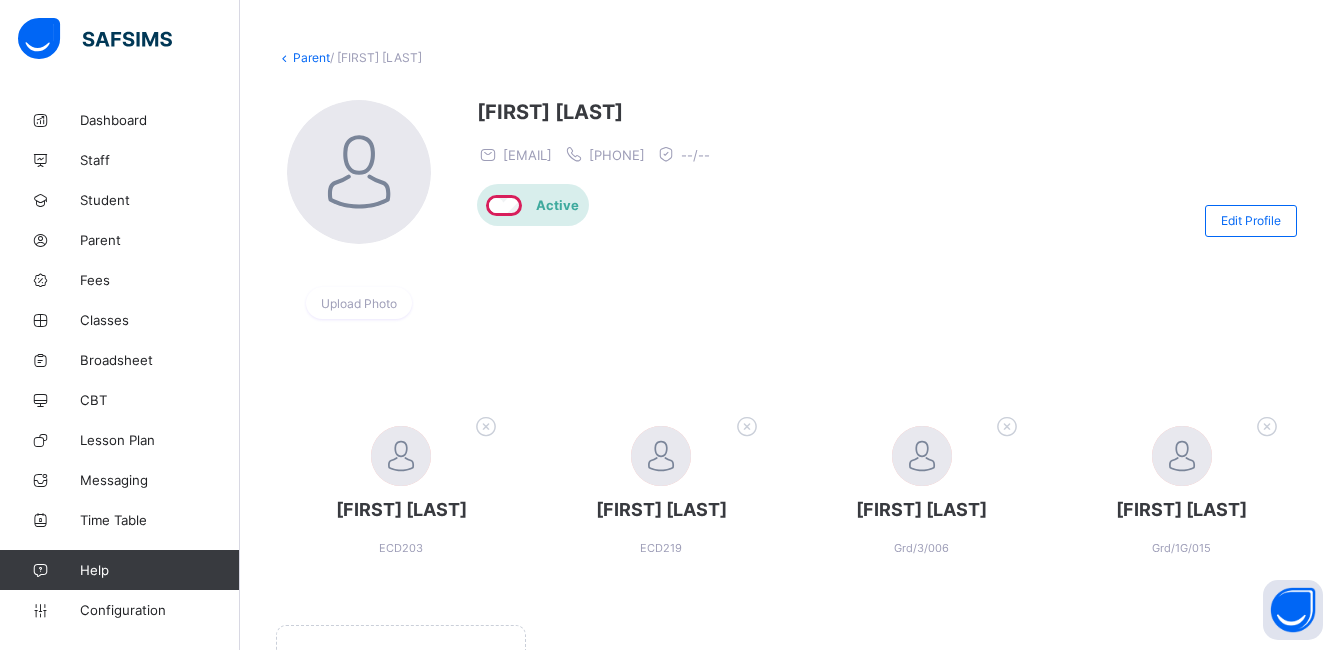 scroll, scrollTop: 120, scrollLeft: 0, axis: vertical 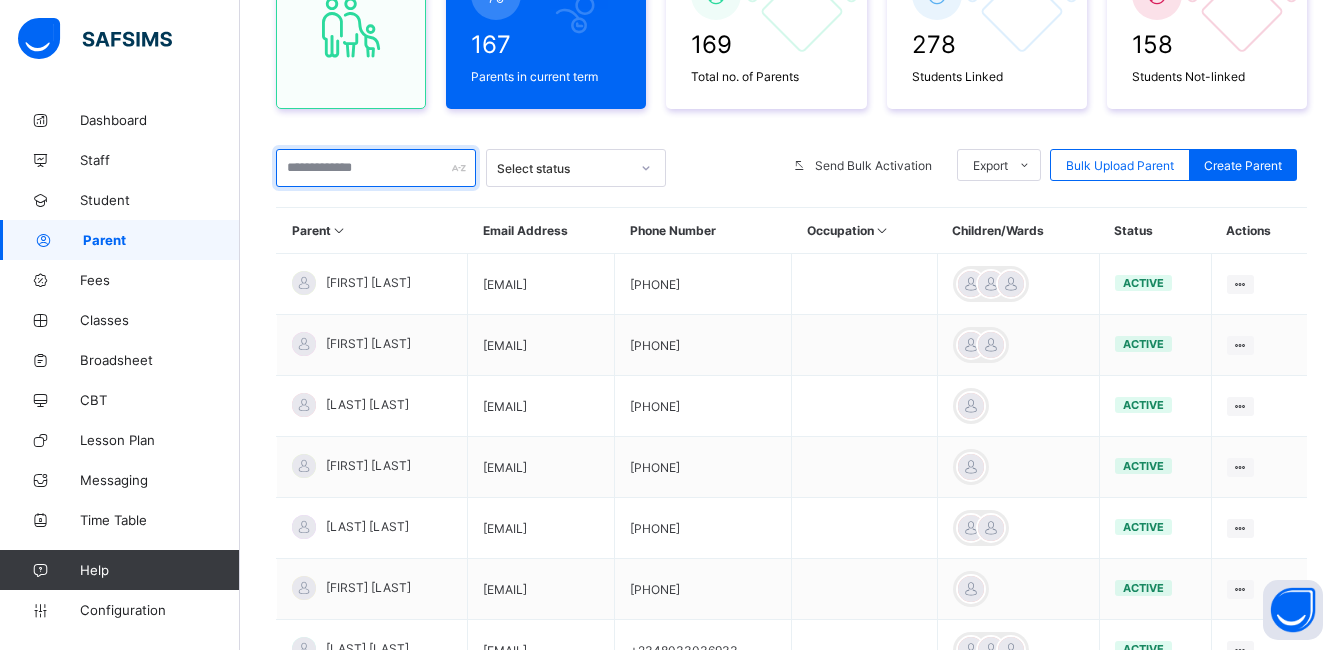 click at bounding box center (376, 168) 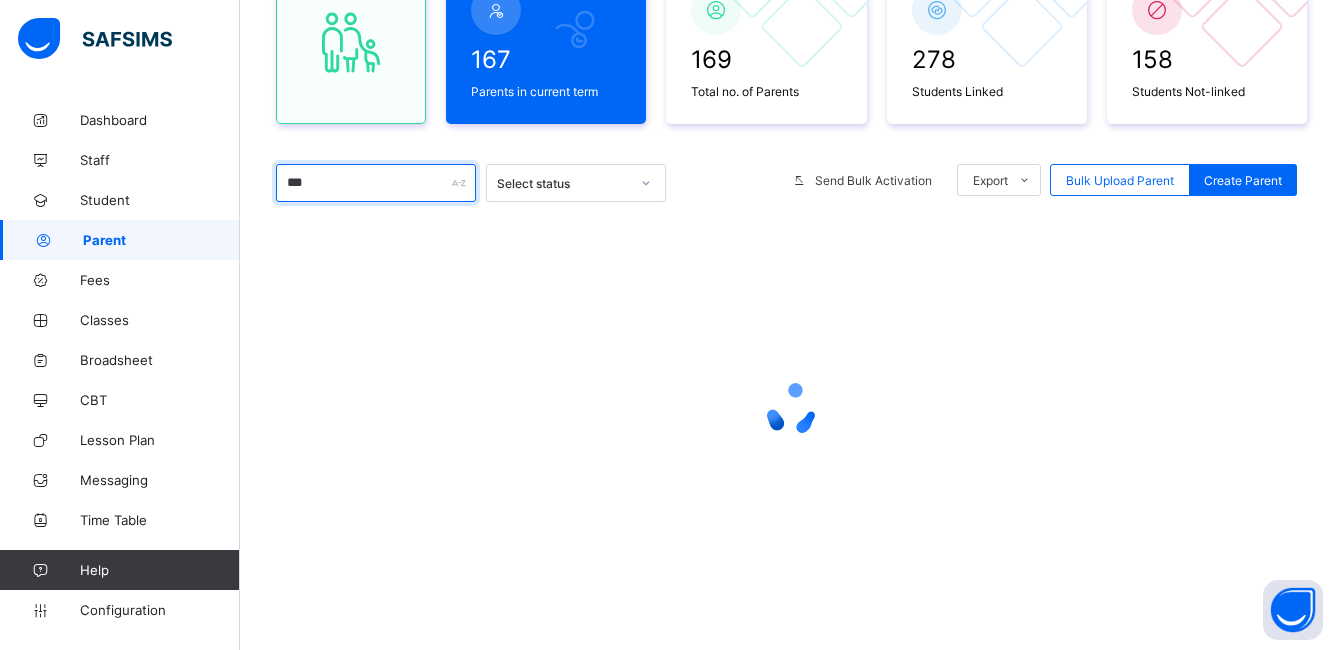 scroll, scrollTop: 112, scrollLeft: 0, axis: vertical 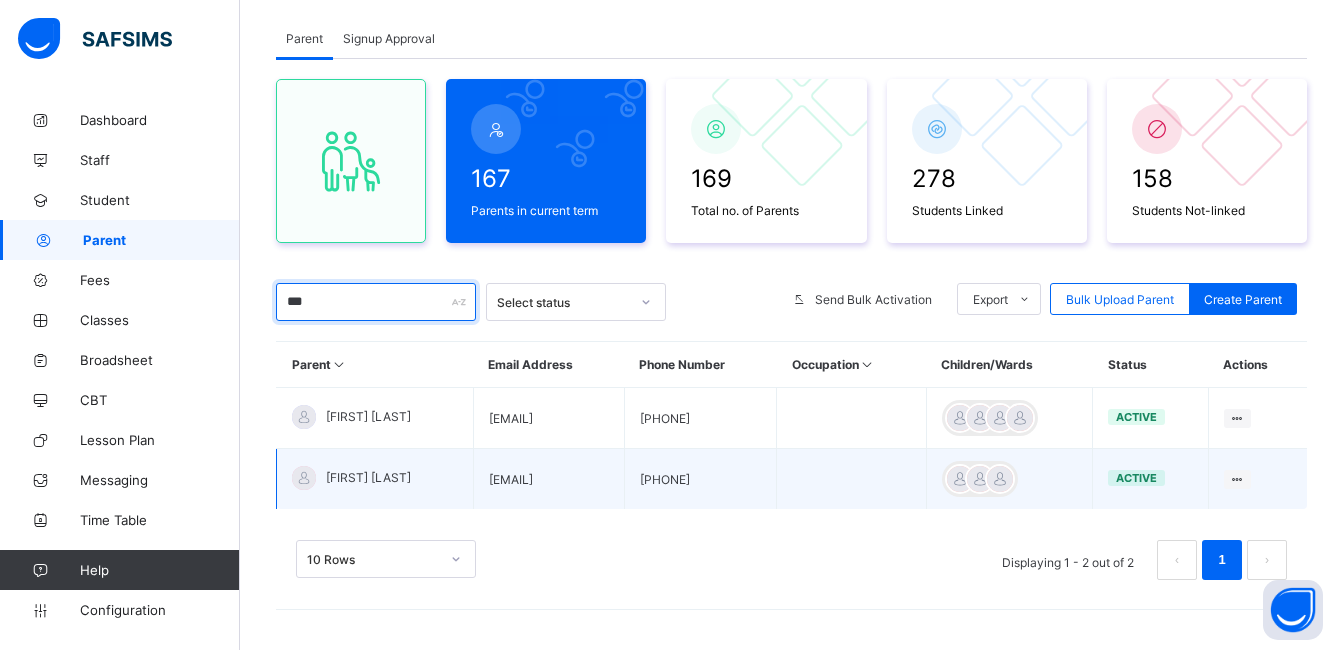 type on "***" 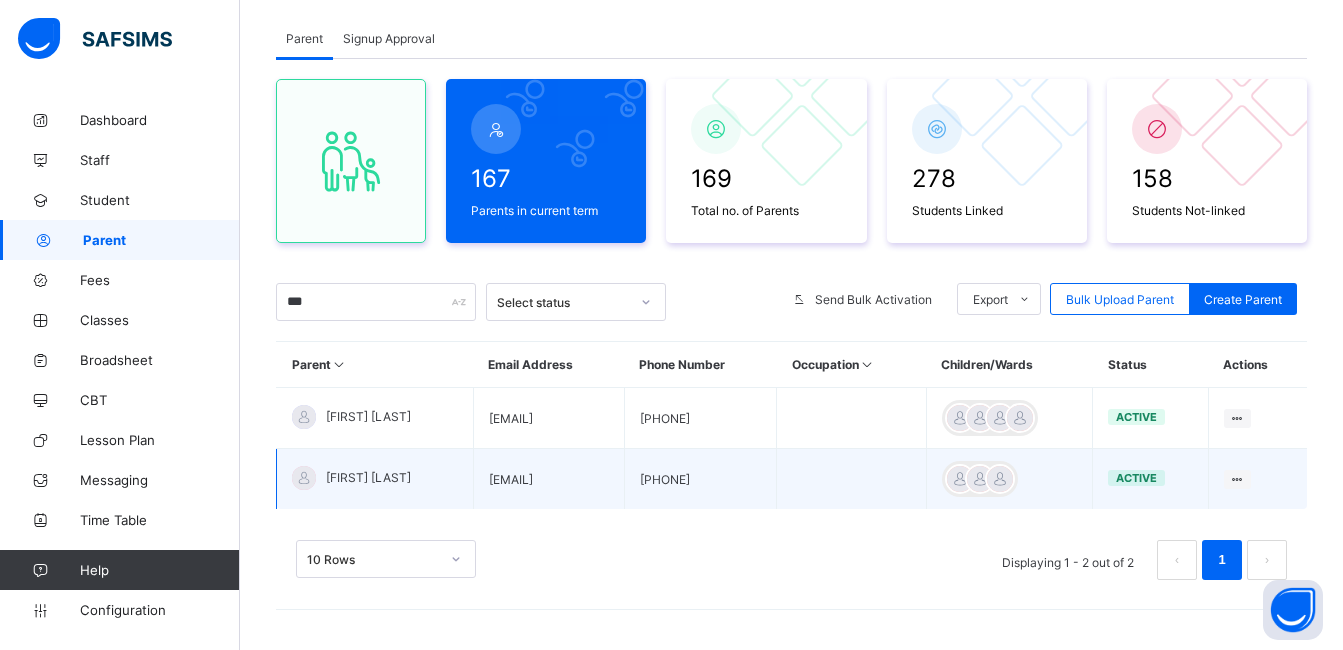 click on "SEGUN  OLUGBENGA" at bounding box center [368, 477] 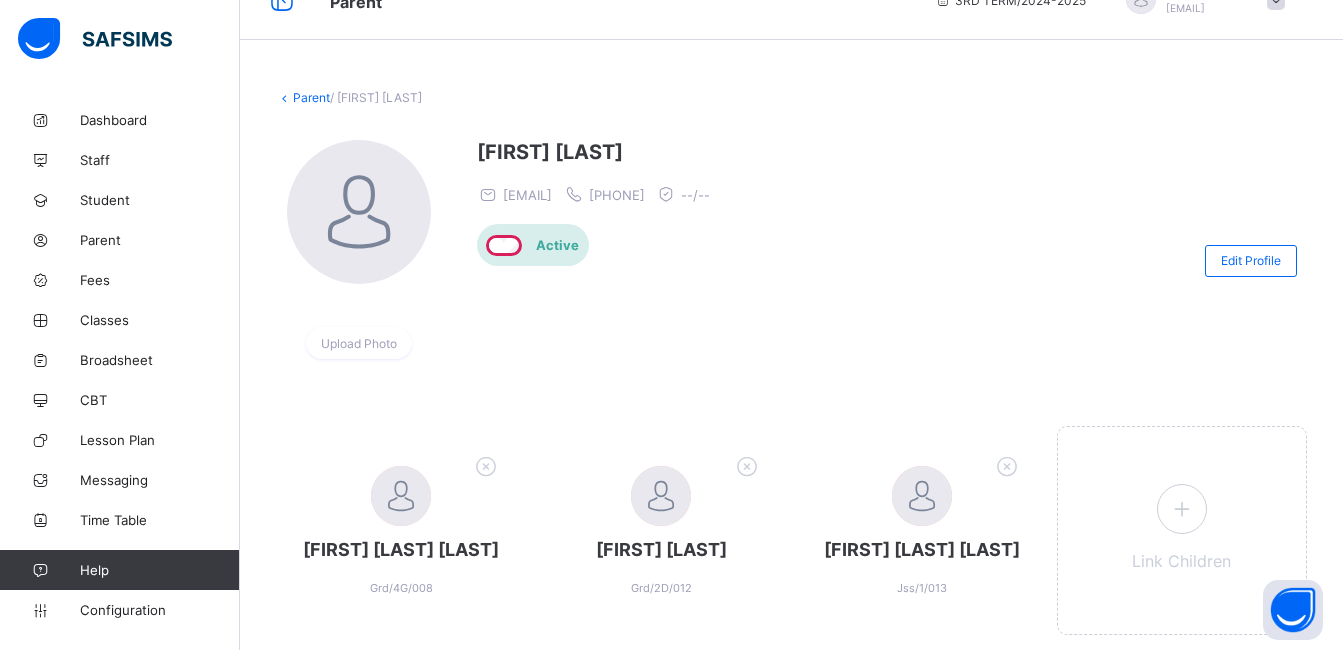 scroll, scrollTop: 80, scrollLeft: 0, axis: vertical 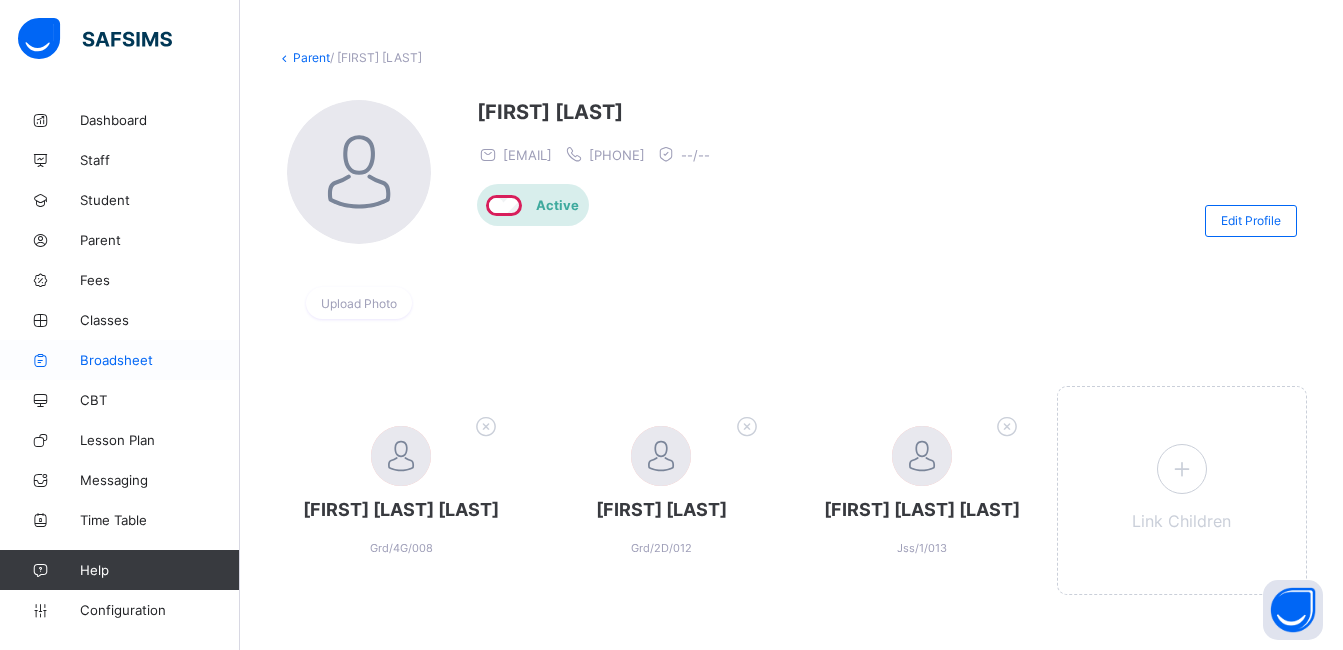 click on "Broadsheet" at bounding box center (160, 360) 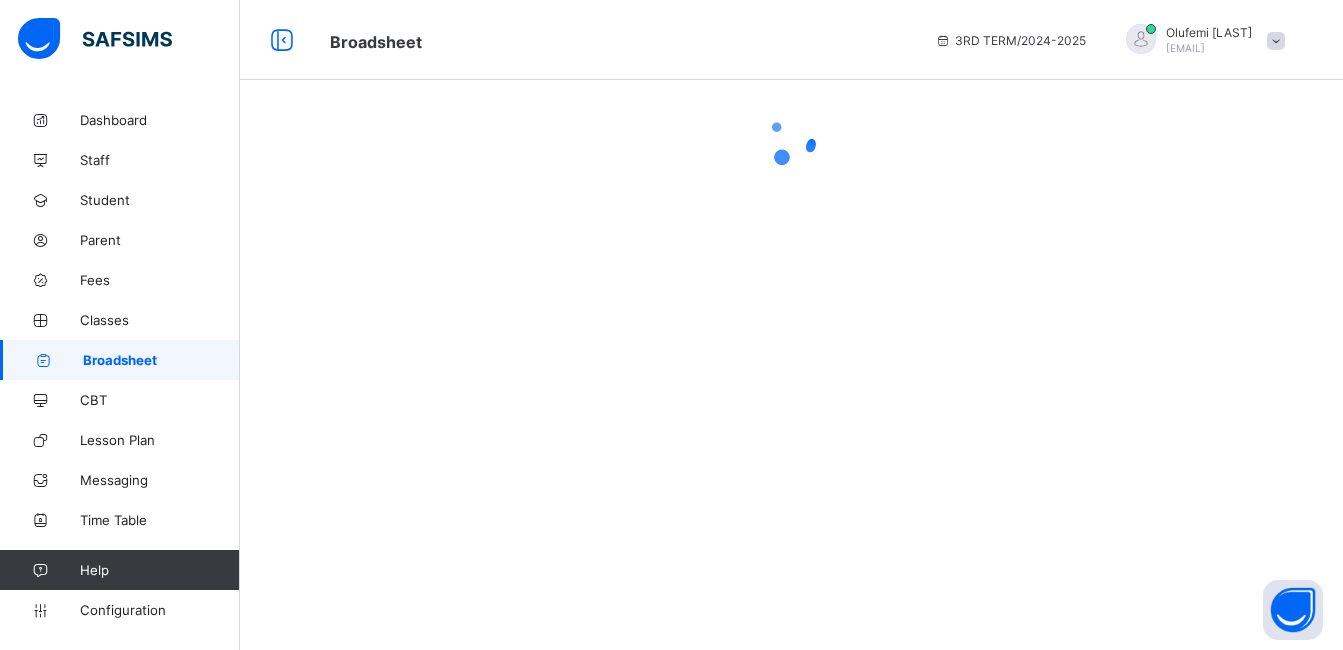 scroll, scrollTop: 0, scrollLeft: 0, axis: both 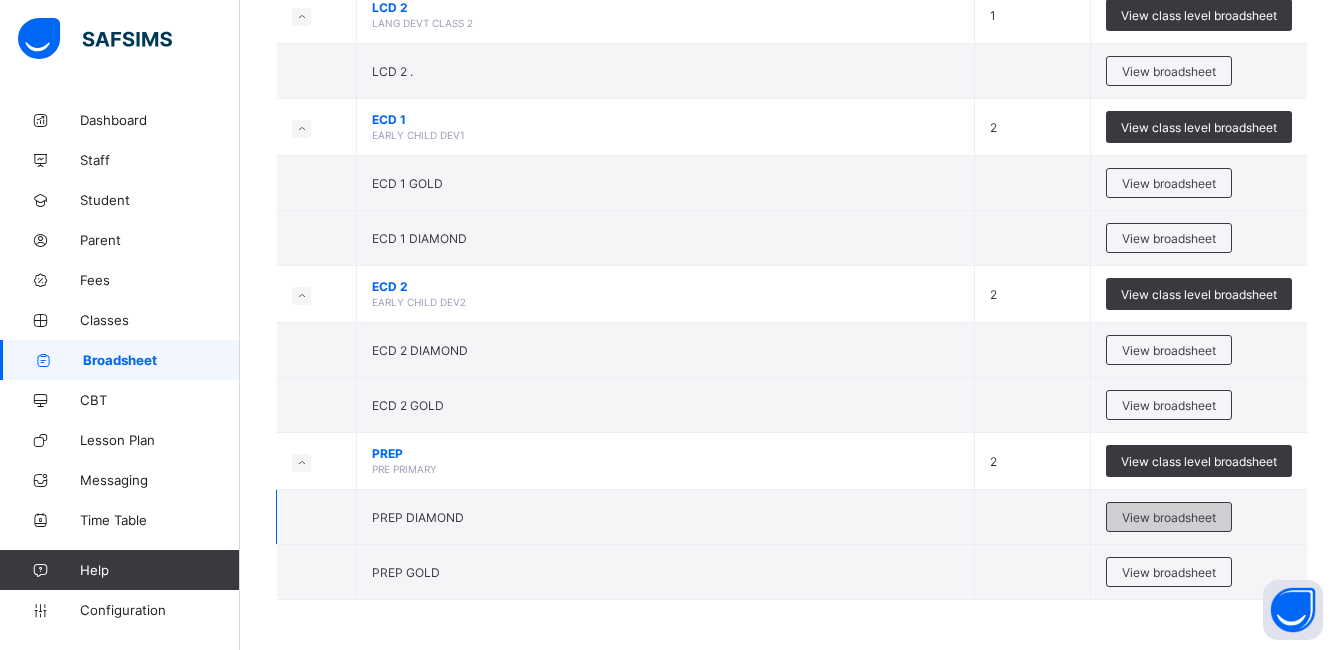 click on "View broadsheet" at bounding box center [1169, 517] 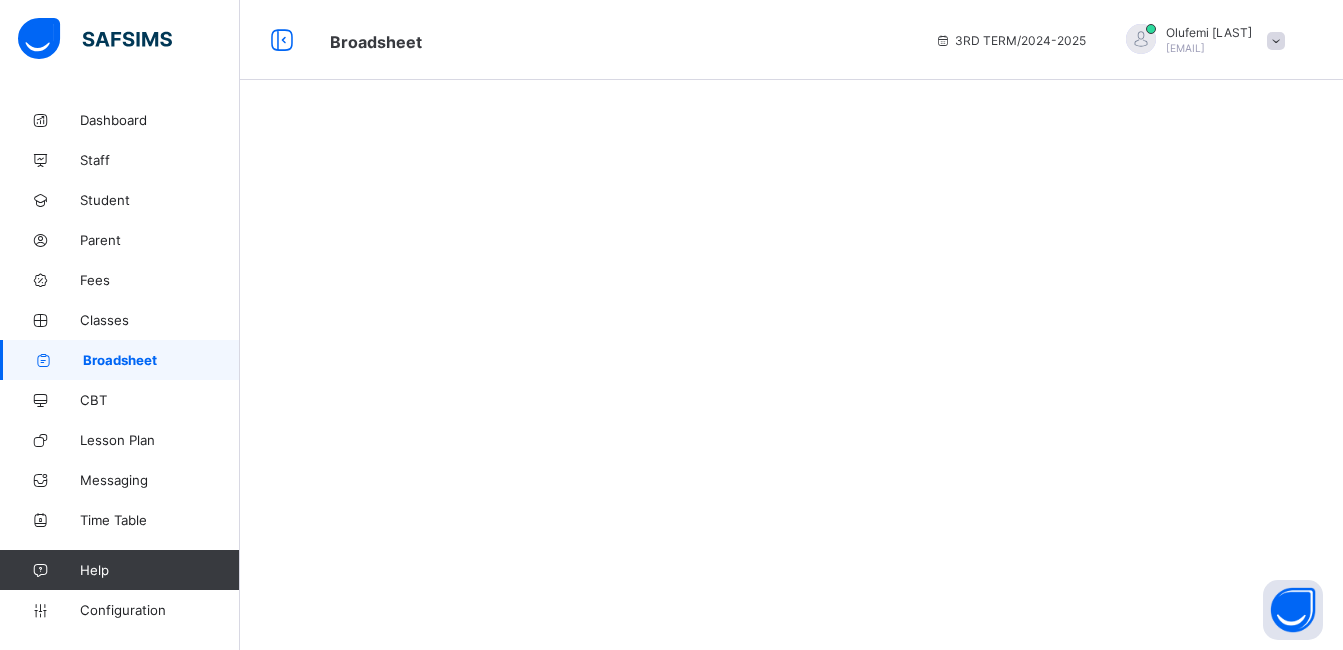 scroll, scrollTop: 0, scrollLeft: 0, axis: both 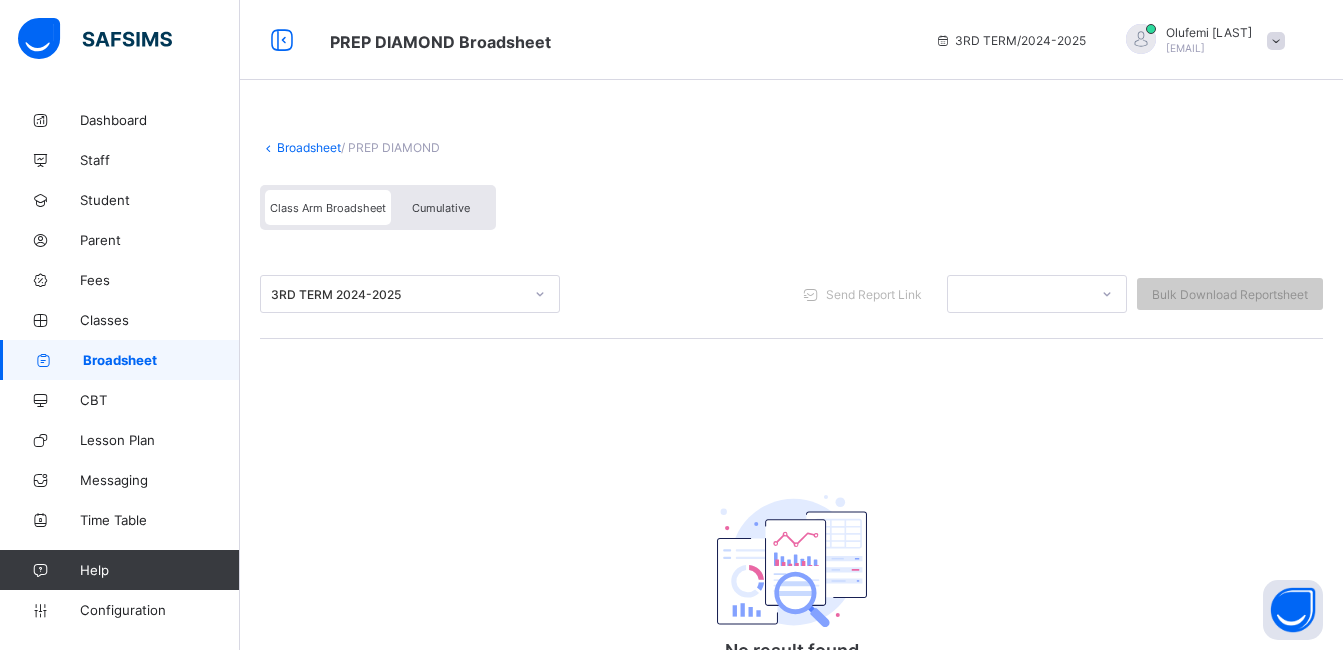 click on "Cumulative" at bounding box center (441, 207) 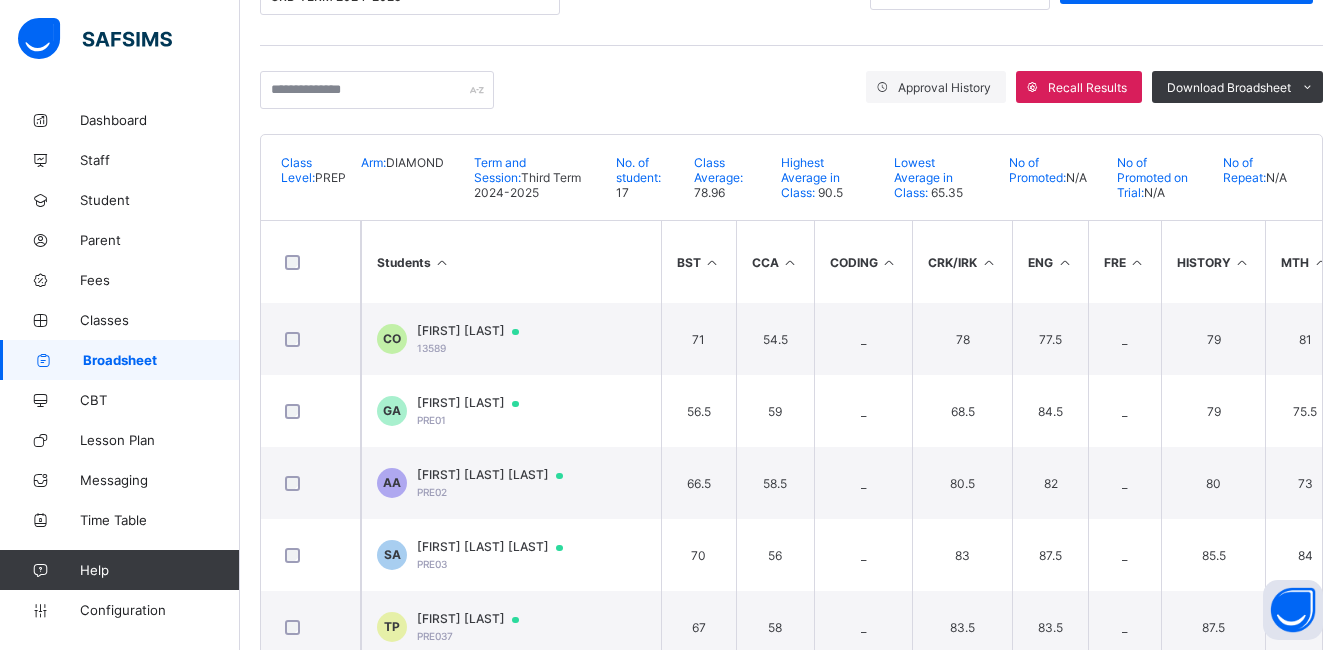 scroll, scrollTop: 54, scrollLeft: 0, axis: vertical 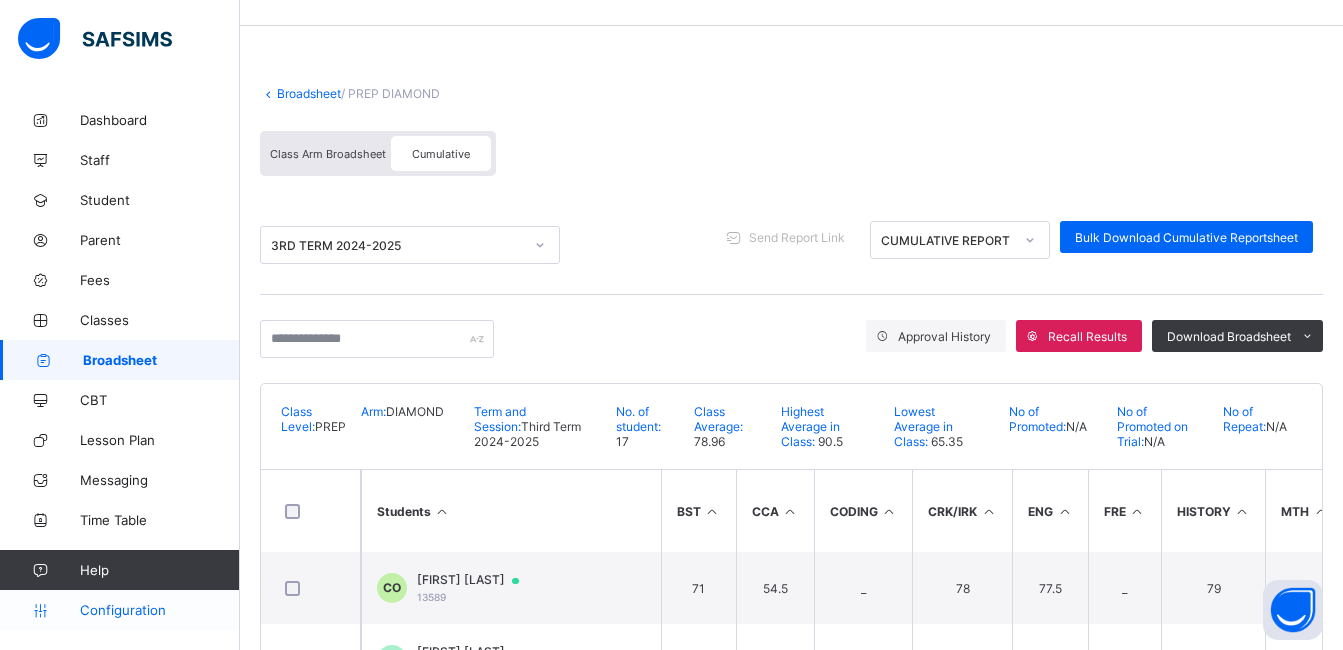 click on "Configuration" at bounding box center [159, 610] 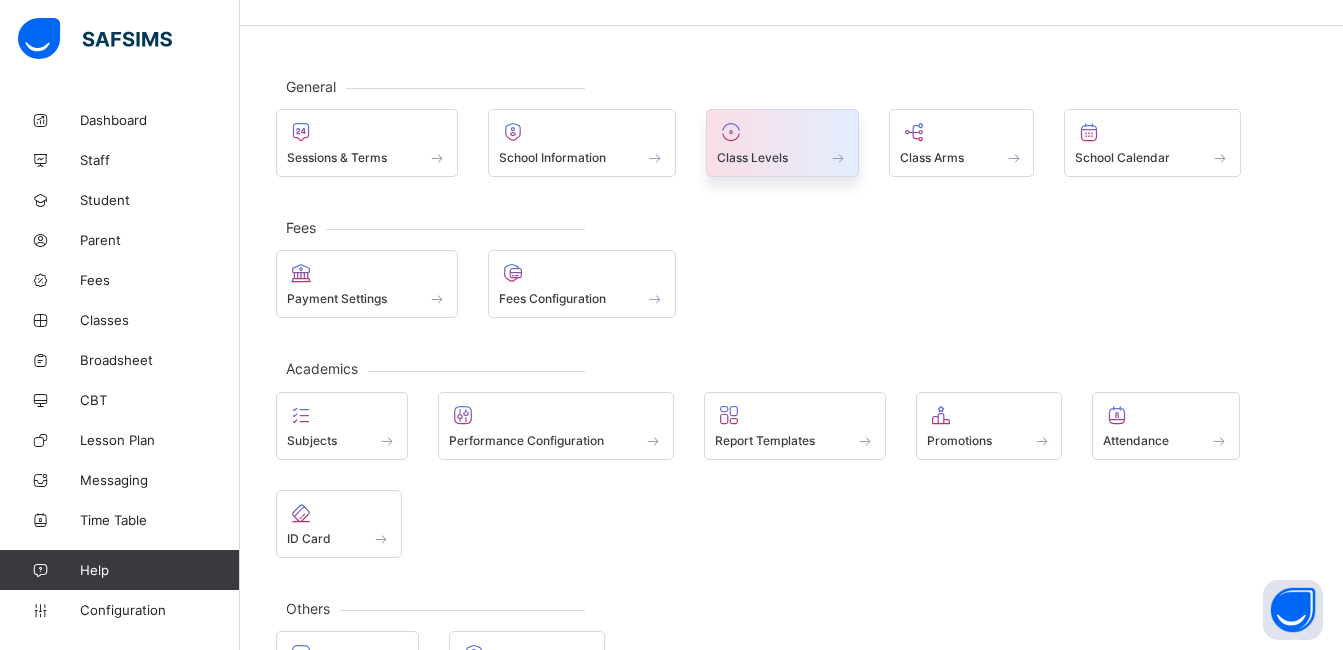 click on "Class Levels" at bounding box center [752, 157] 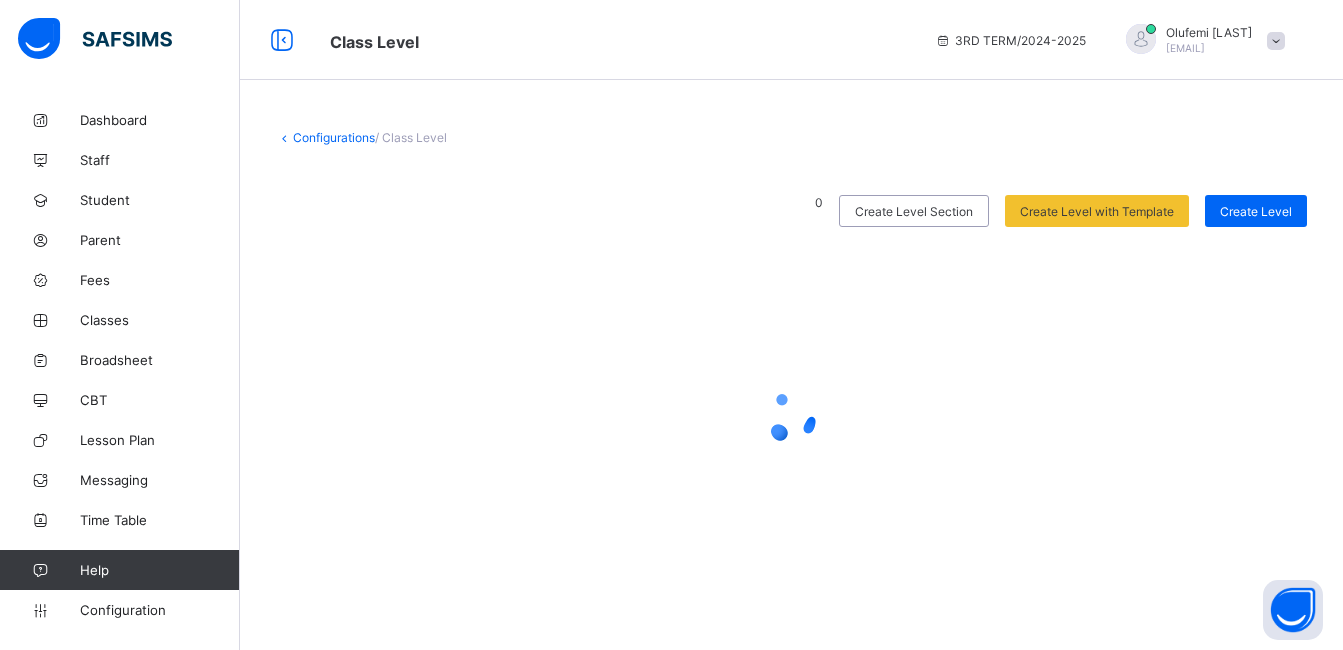 scroll, scrollTop: 0, scrollLeft: 0, axis: both 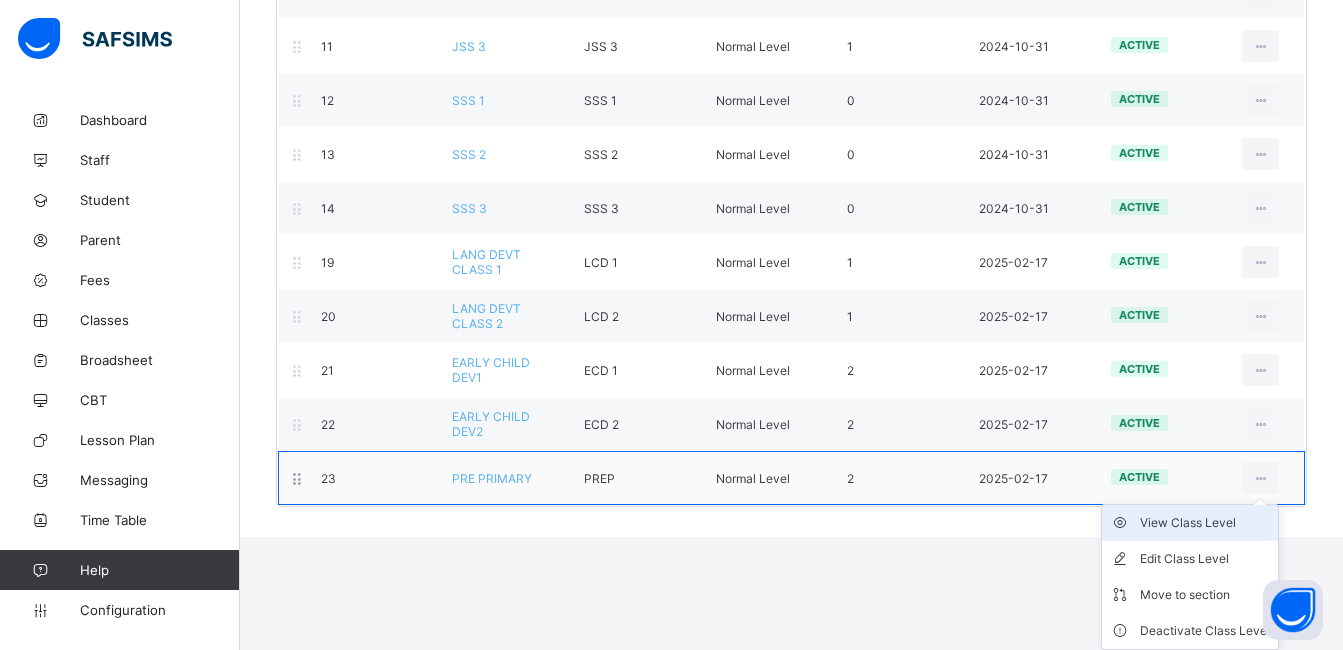 click on "View Class Level" at bounding box center (1205, 523) 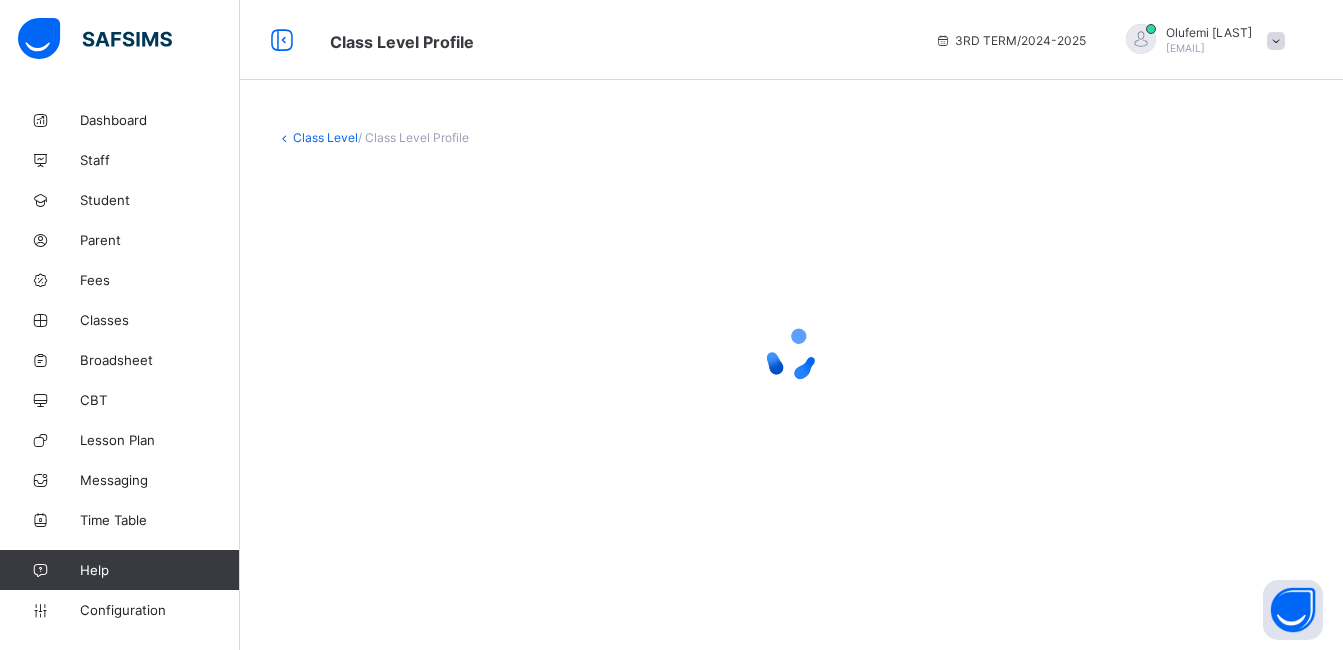 scroll, scrollTop: 0, scrollLeft: 0, axis: both 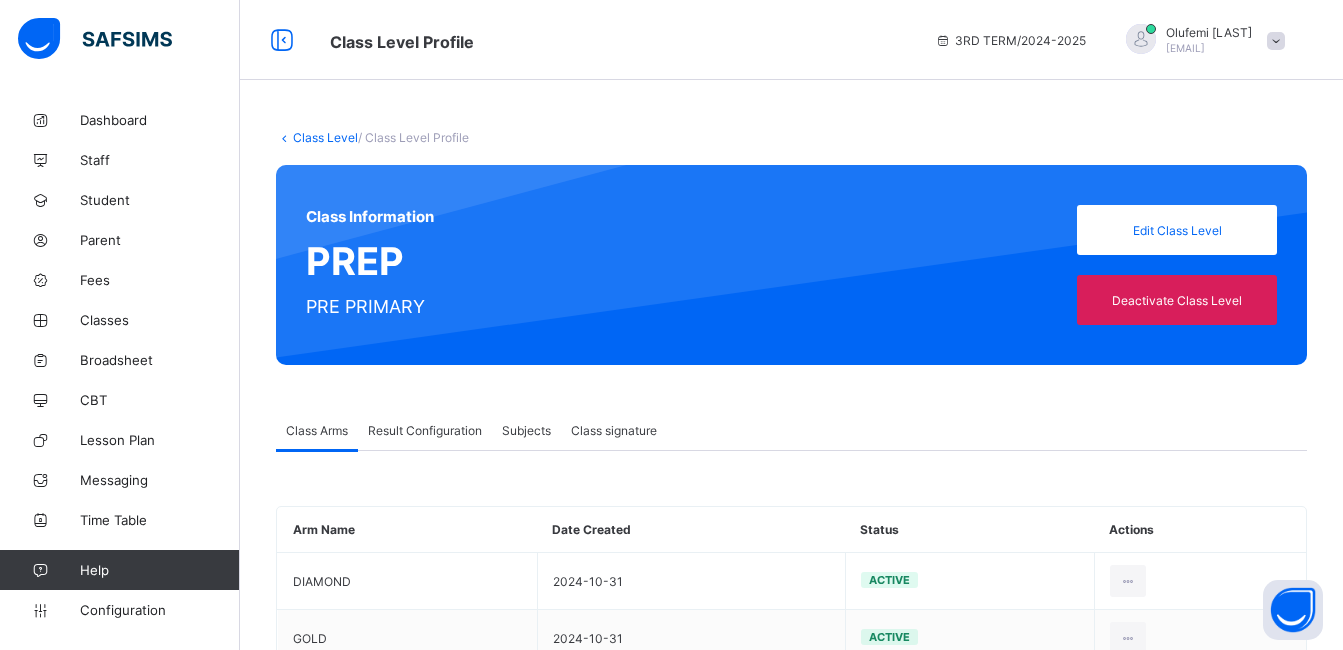 click on "Result Configuration" at bounding box center (425, 430) 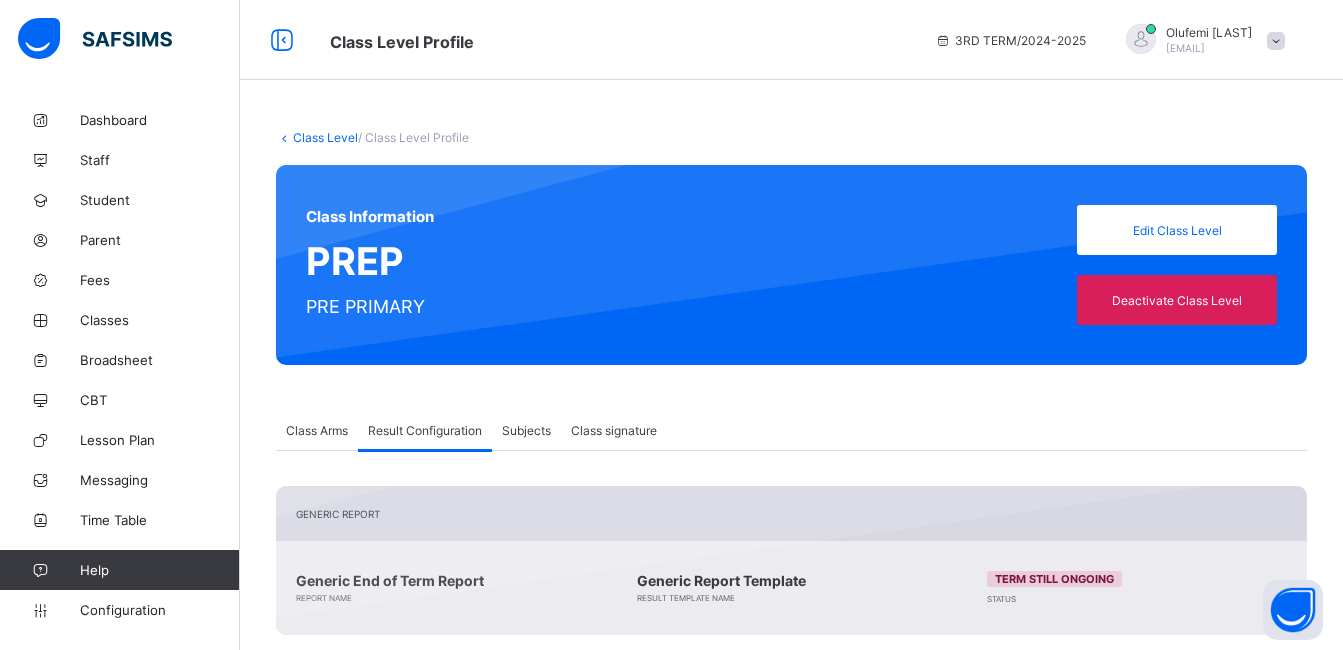 scroll, scrollTop: 290, scrollLeft: 0, axis: vertical 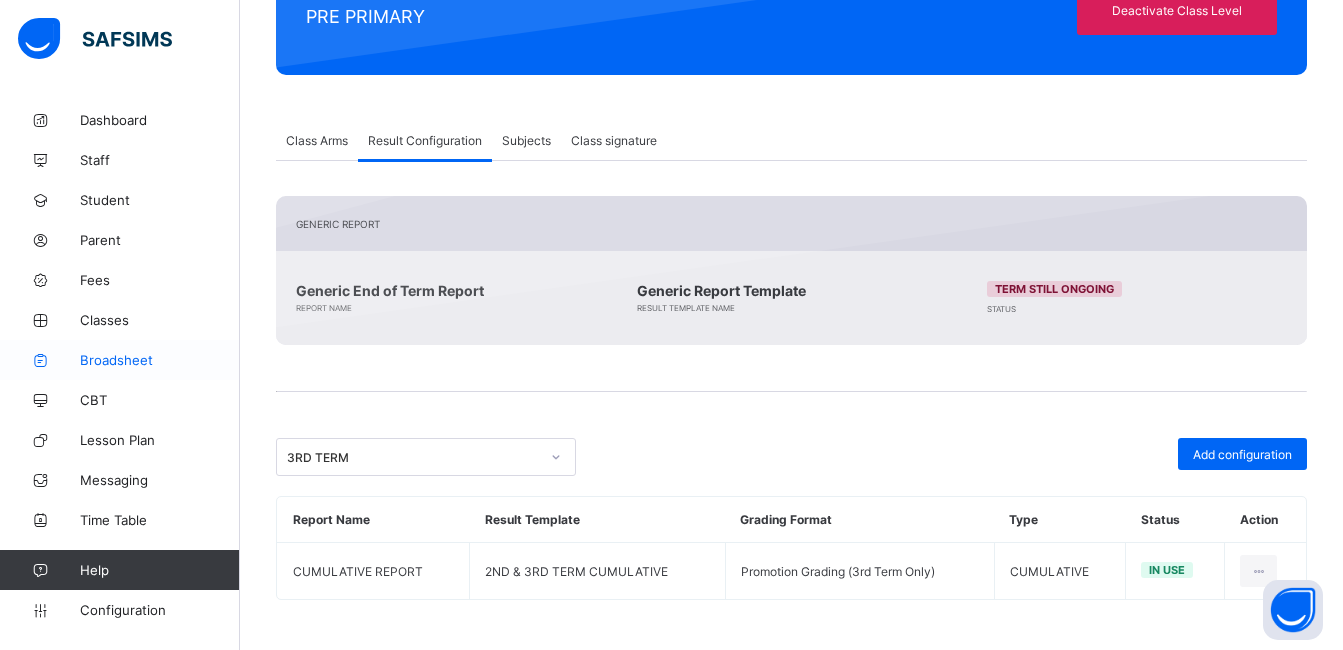 click on "Broadsheet" at bounding box center (120, 360) 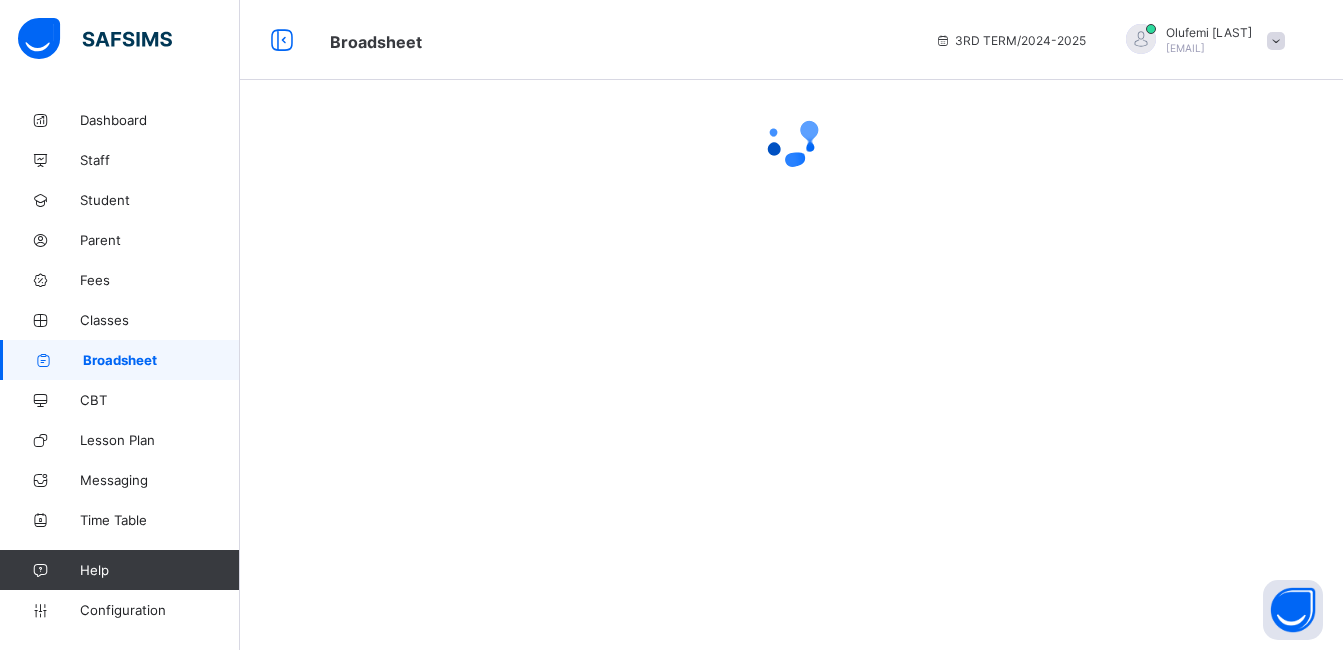 scroll, scrollTop: 0, scrollLeft: 0, axis: both 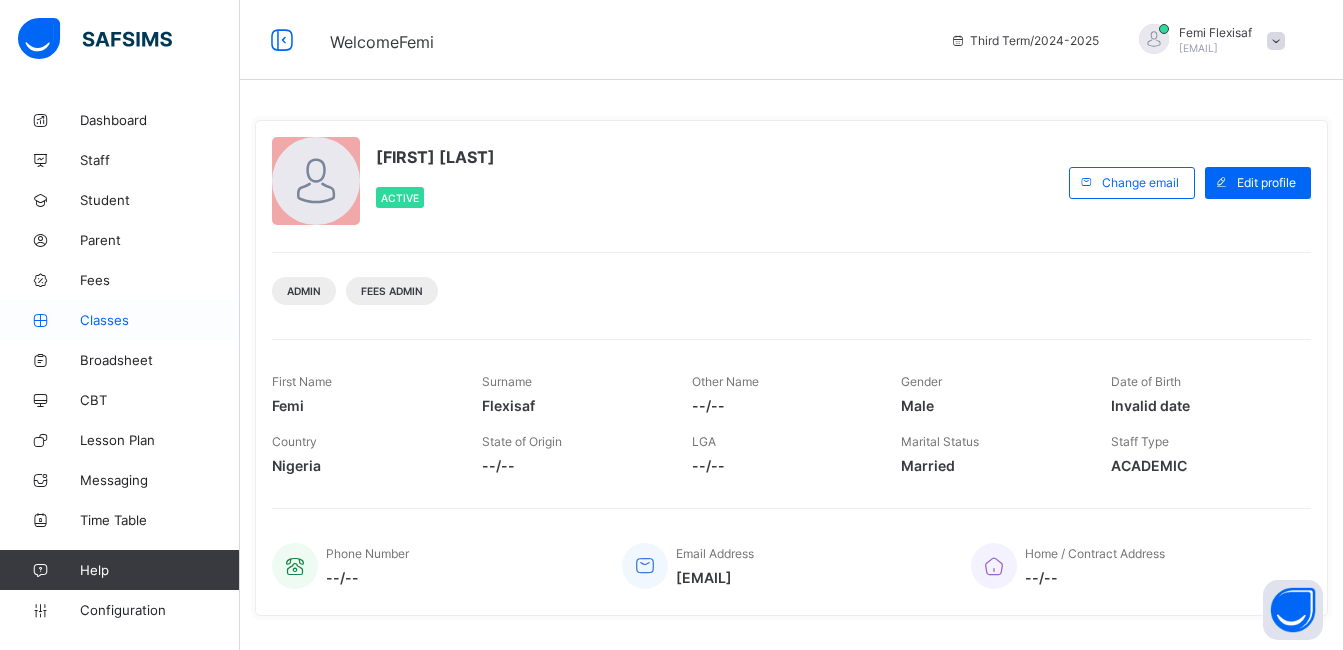 click on "Classes" at bounding box center [160, 320] 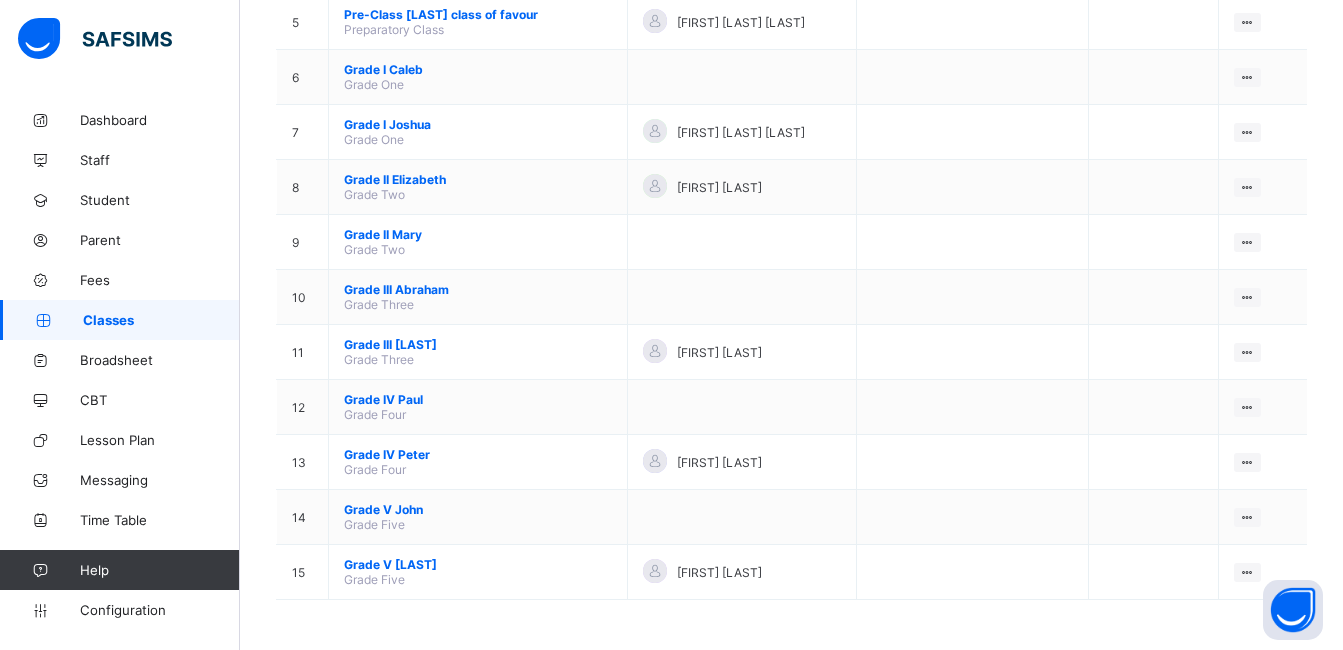 scroll, scrollTop: 420, scrollLeft: 0, axis: vertical 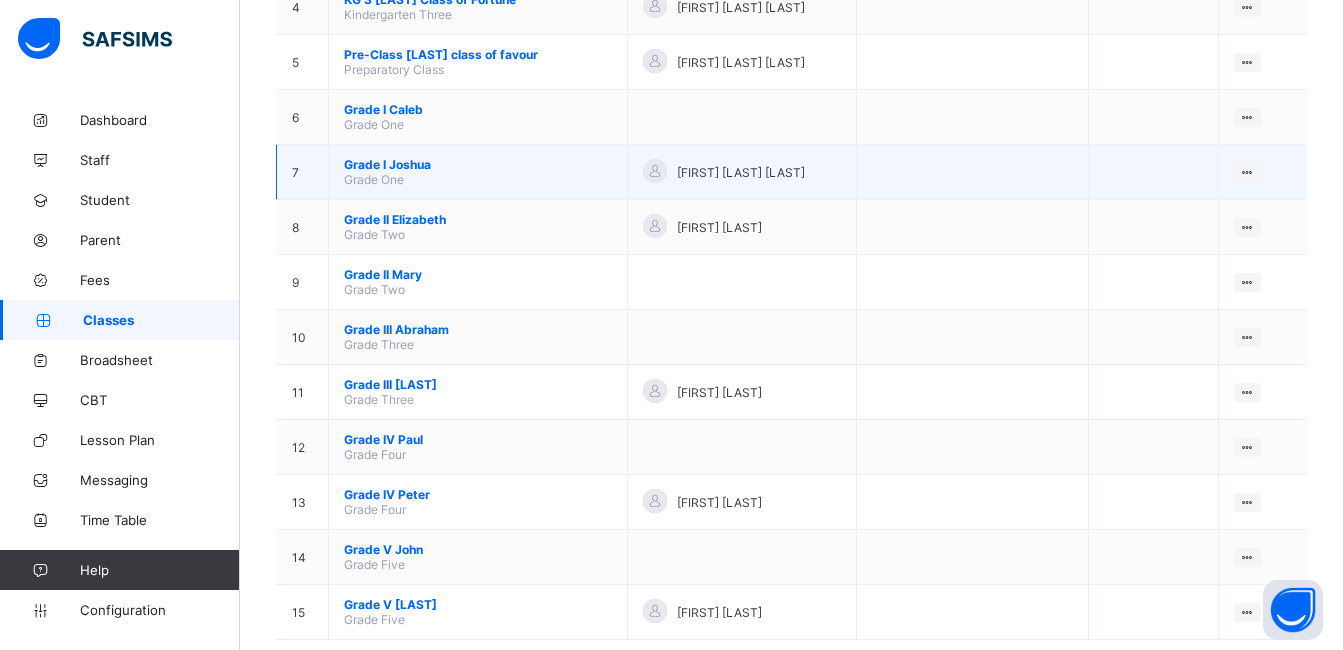 click on "Grade I   [LAST]" at bounding box center [478, 164] 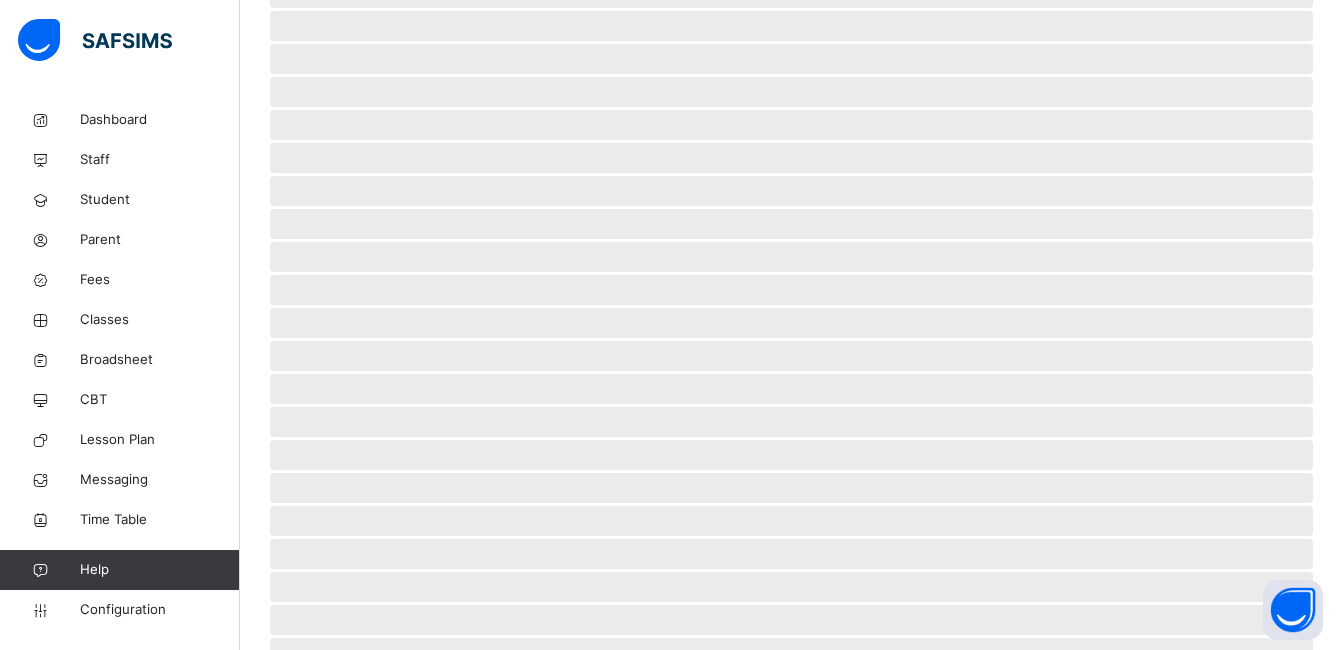 scroll, scrollTop: 0, scrollLeft: 0, axis: both 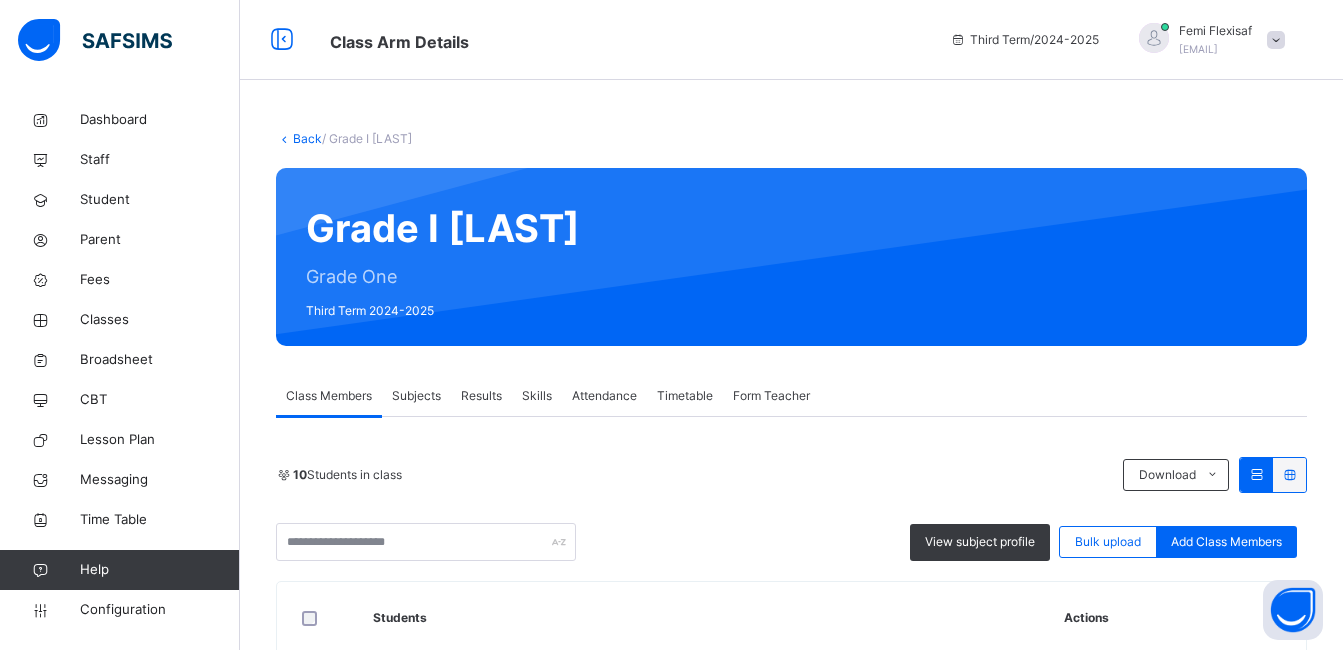 click on "Results" at bounding box center (481, 396) 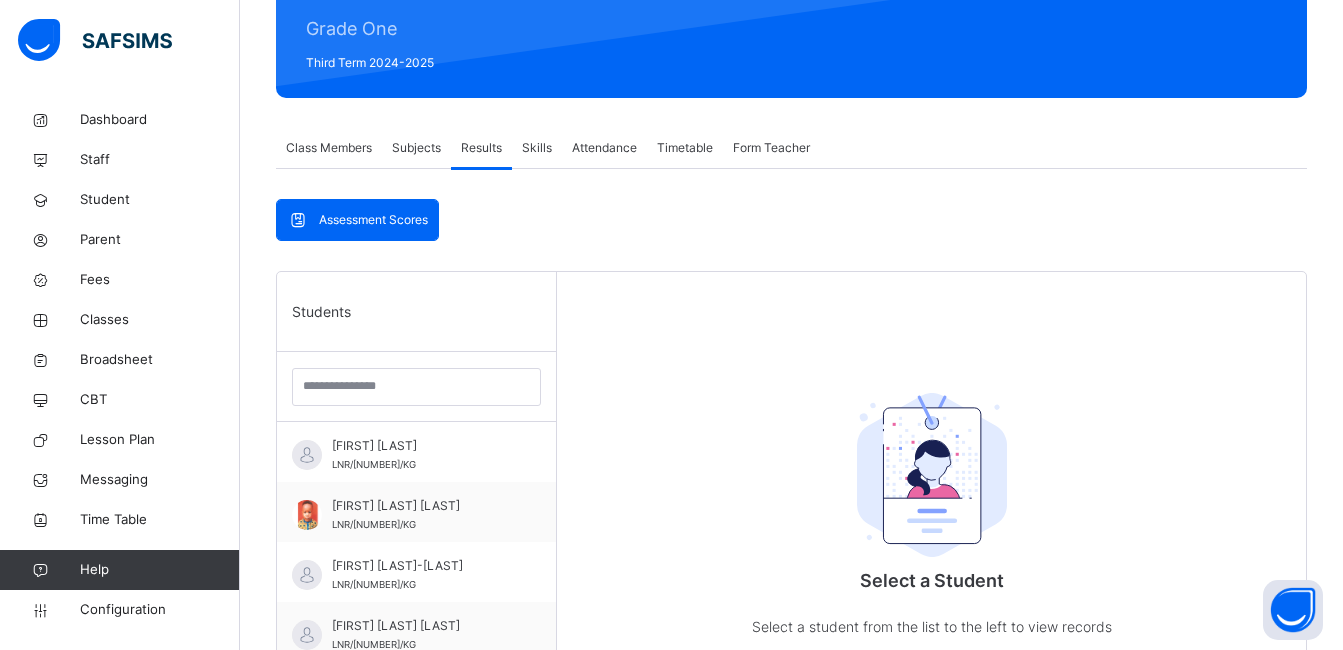 scroll, scrollTop: 320, scrollLeft: 0, axis: vertical 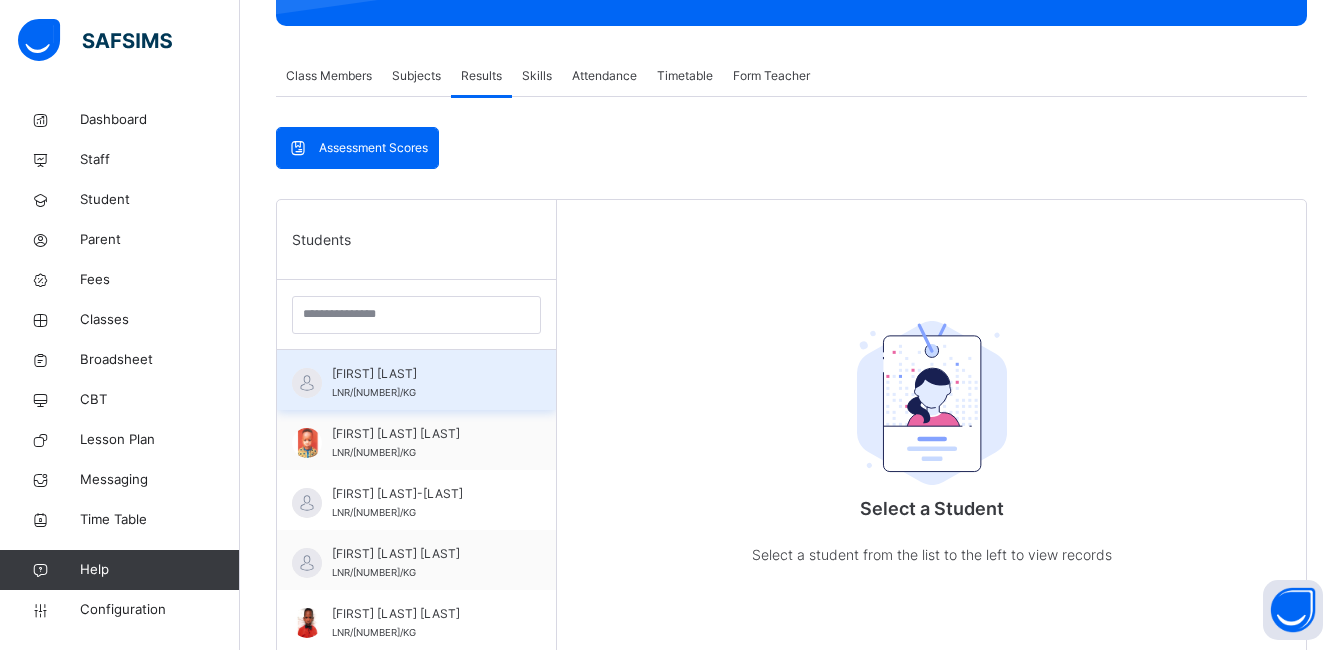 click on "[FIRST]  [LAST] LNR/[NUMBER]/KG" at bounding box center (421, 383) 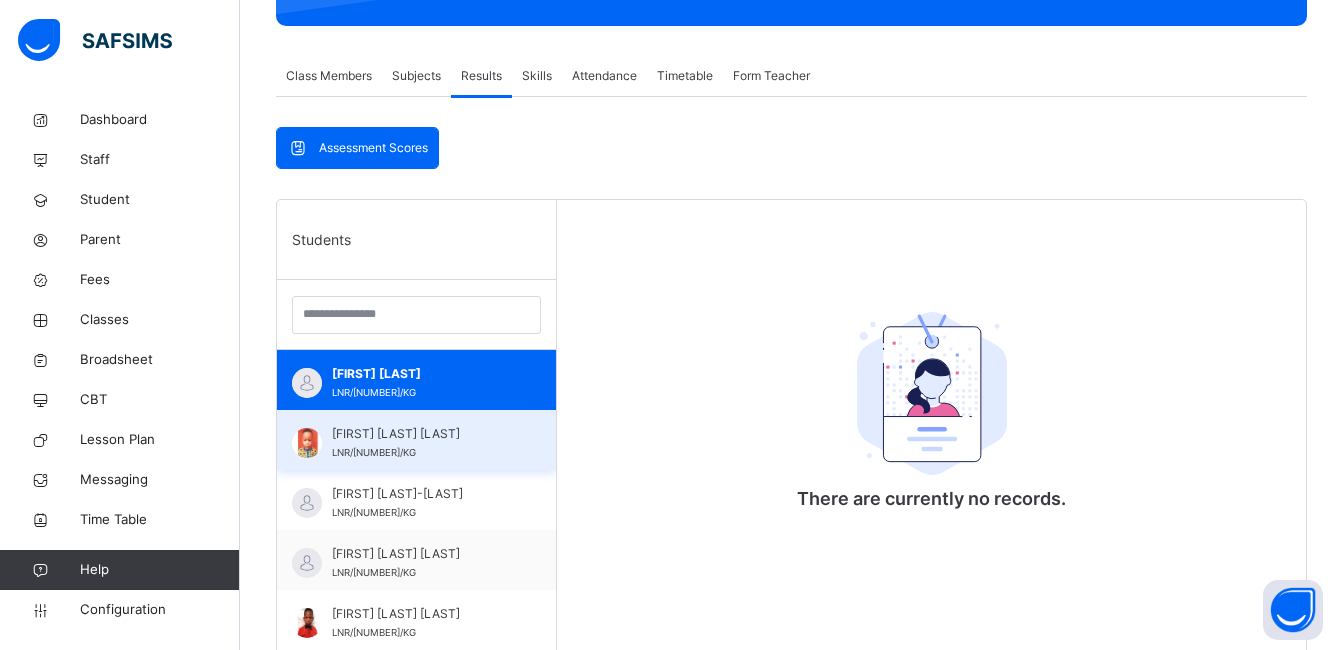 click on "[FIRST] [LAST] [LAST] LNR/[NUMBER]/KG" at bounding box center [421, 443] 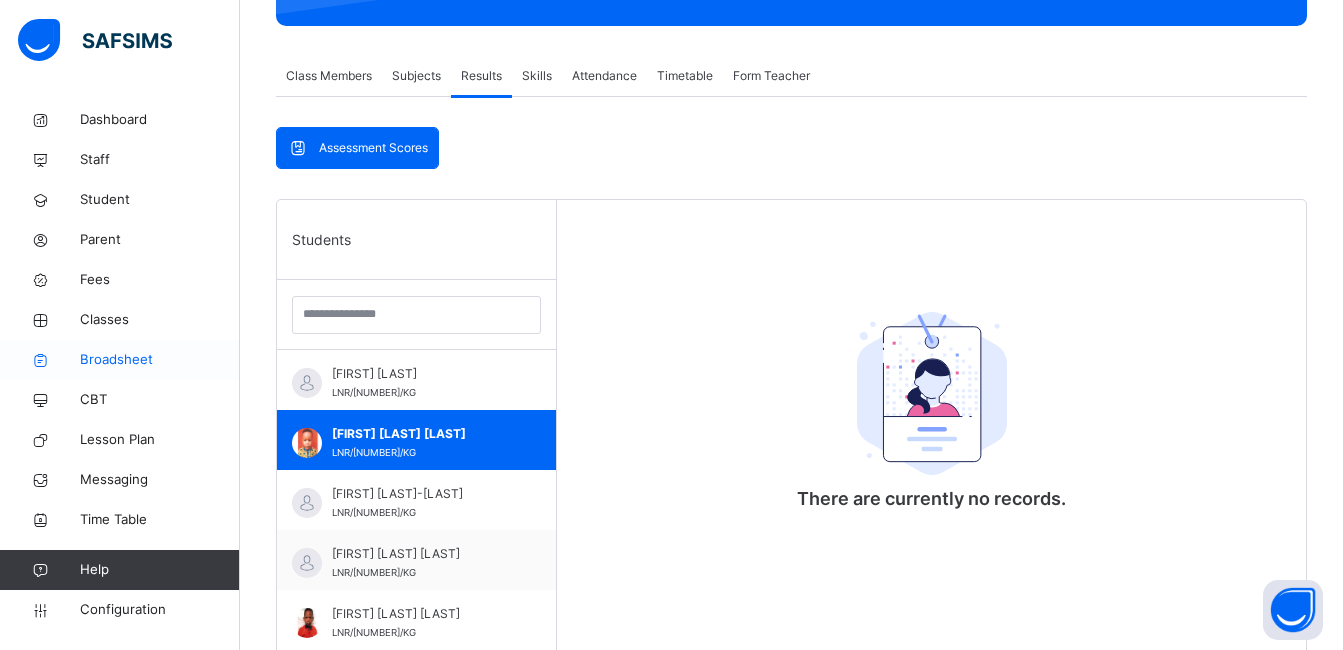 click on "Broadsheet" at bounding box center (160, 360) 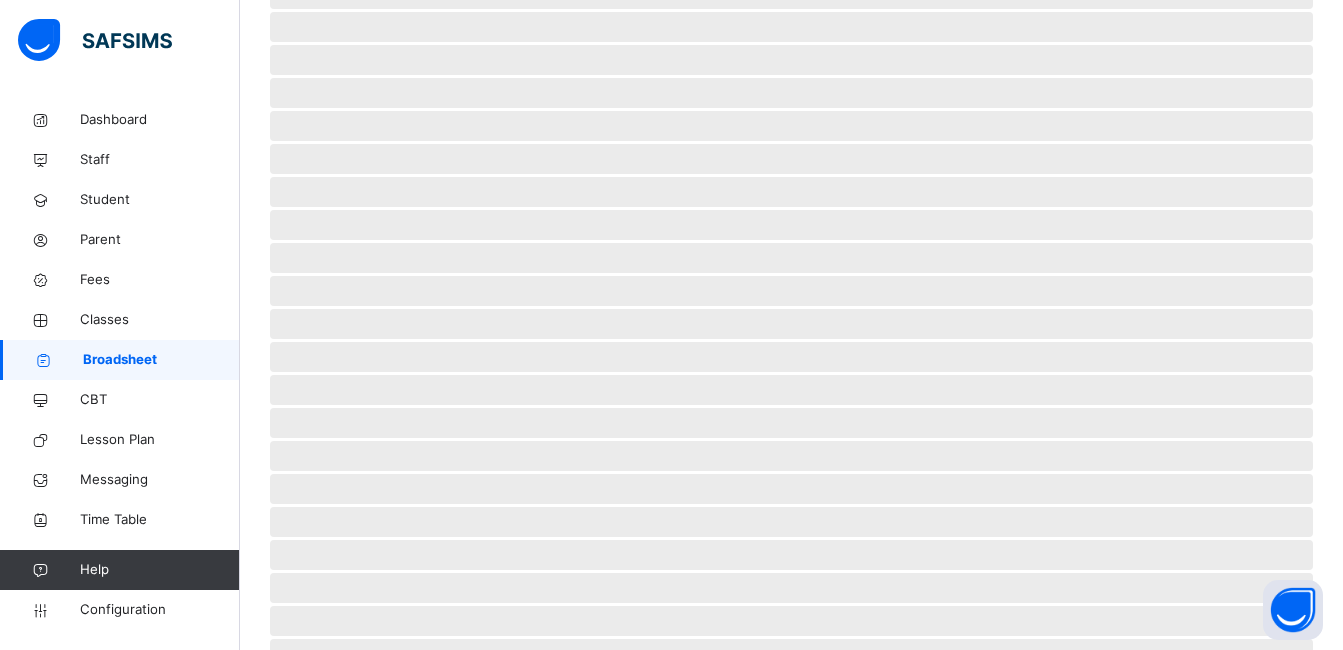 scroll, scrollTop: 0, scrollLeft: 0, axis: both 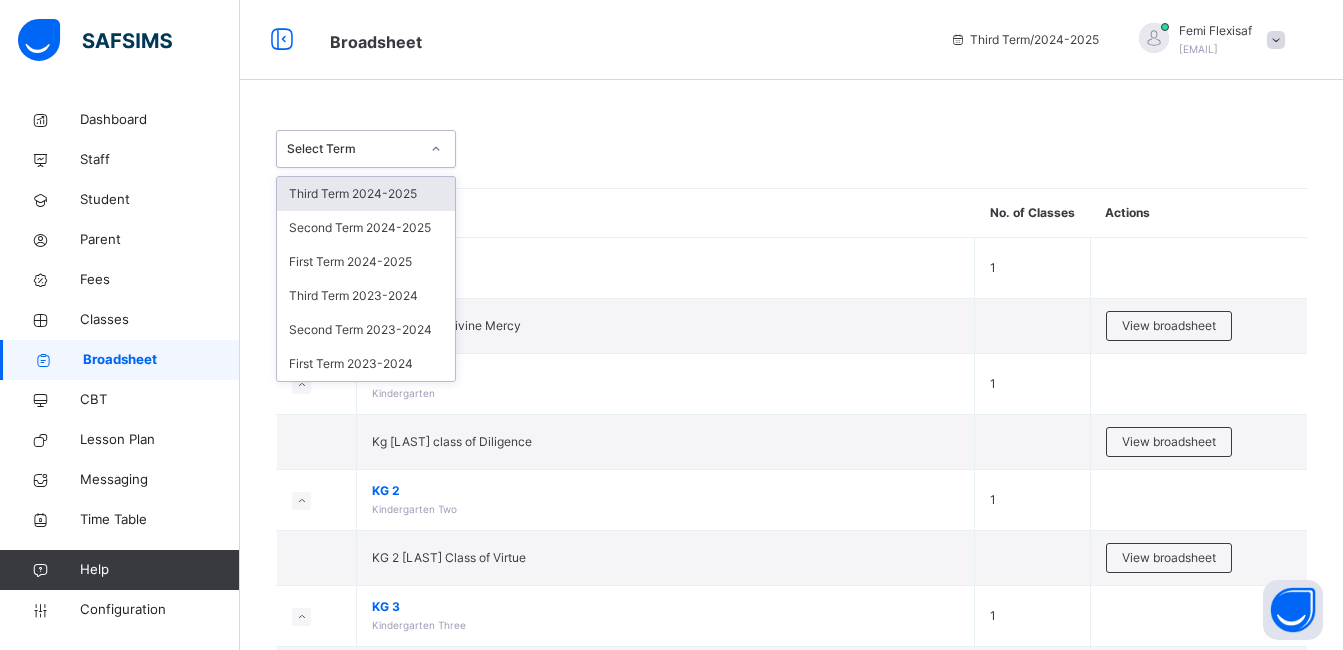 click on "Select Term" at bounding box center [353, 149] 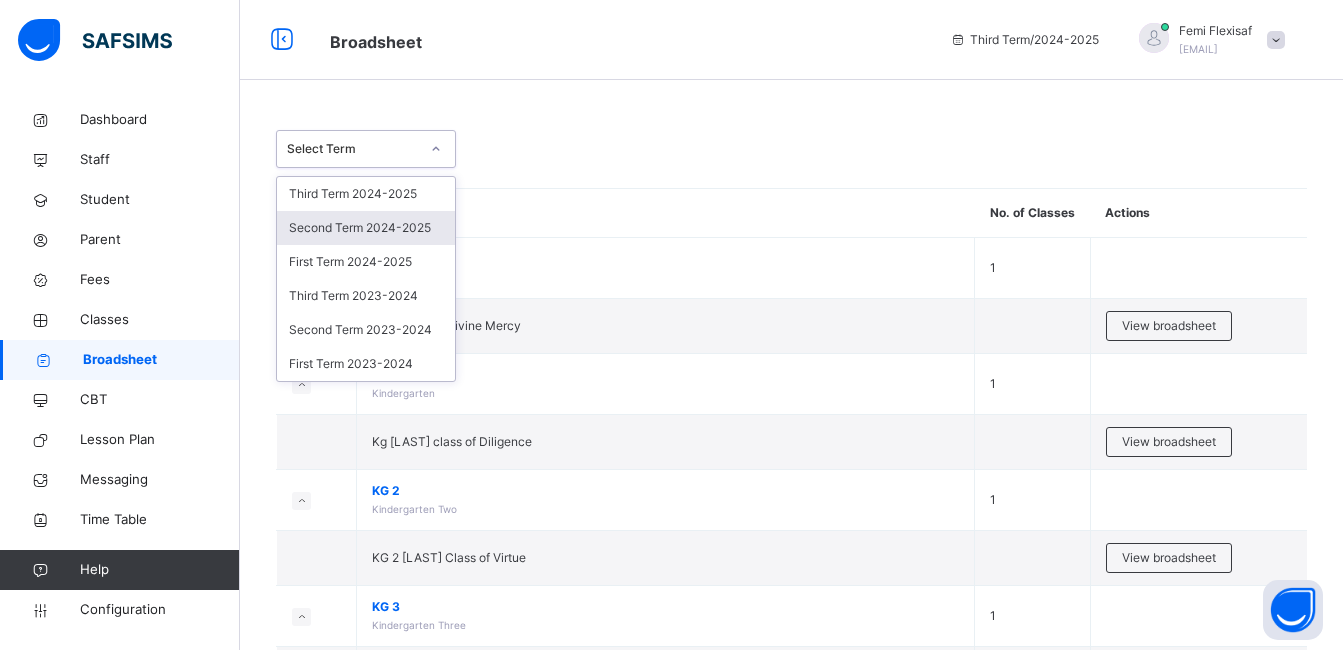 click on "Second Term 2024-2025" at bounding box center (366, 228) 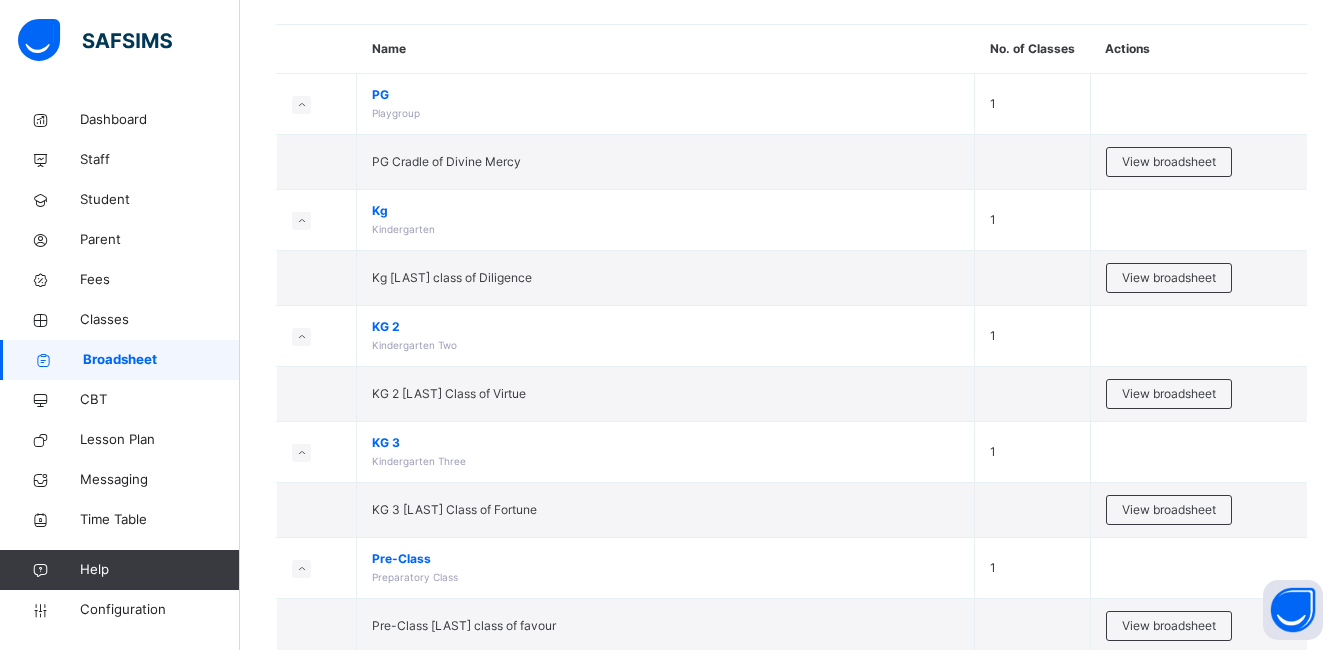 scroll, scrollTop: 440, scrollLeft: 0, axis: vertical 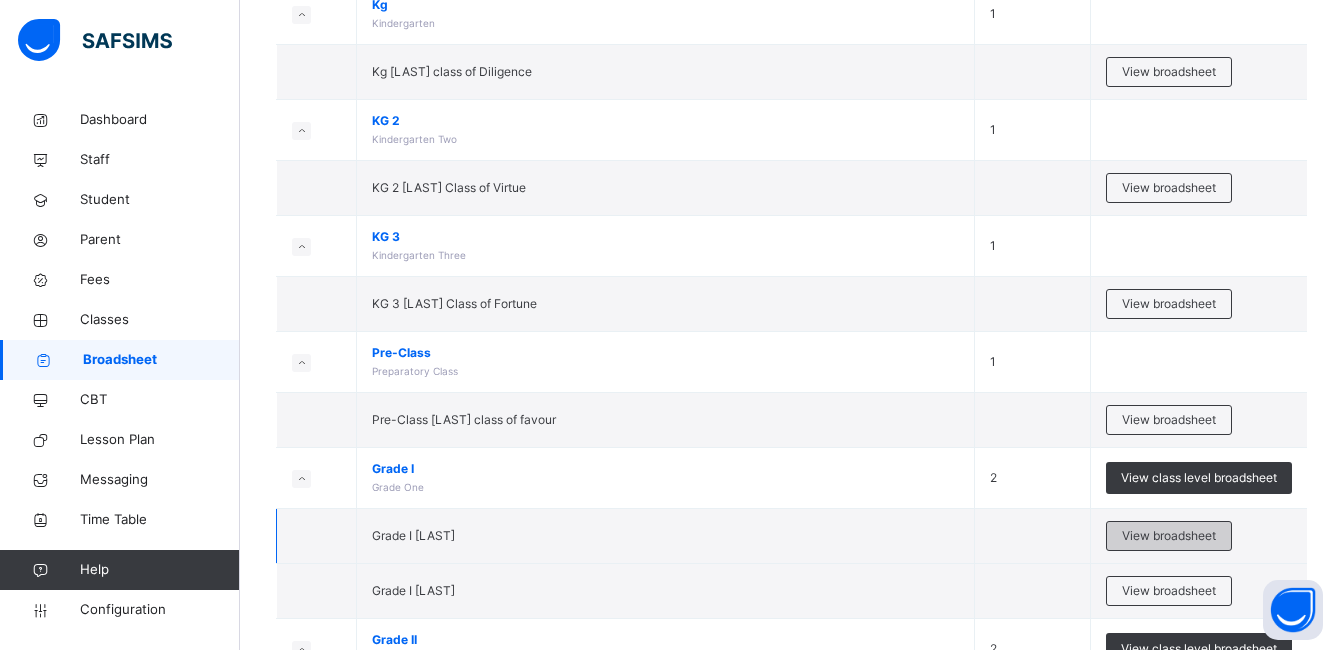 click on "View broadsheet" at bounding box center (1169, 536) 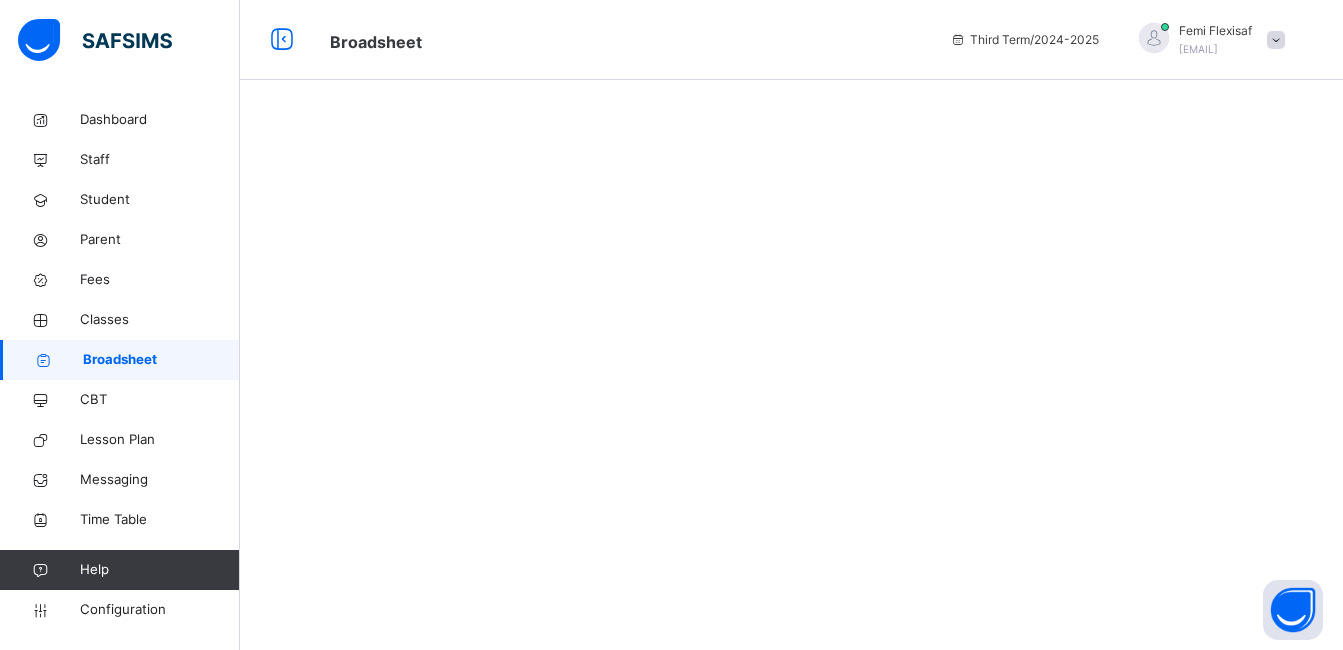 scroll, scrollTop: 0, scrollLeft: 0, axis: both 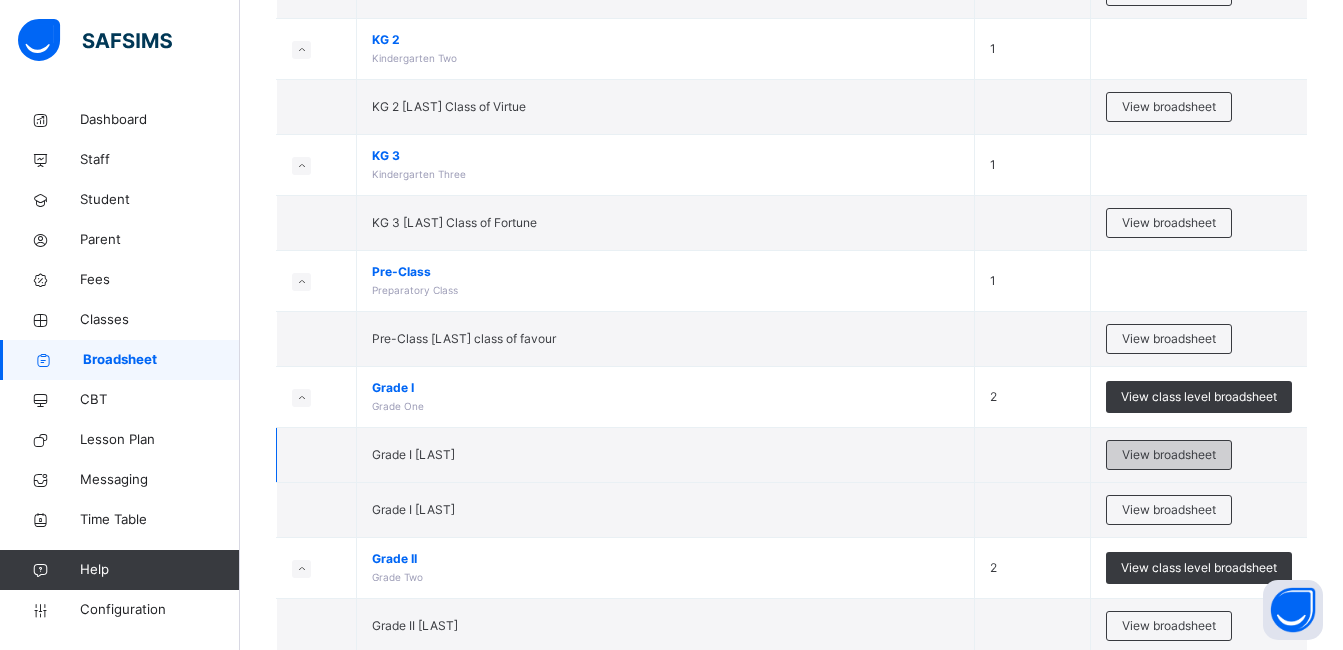 click on "View broadsheet" at bounding box center [1169, 455] 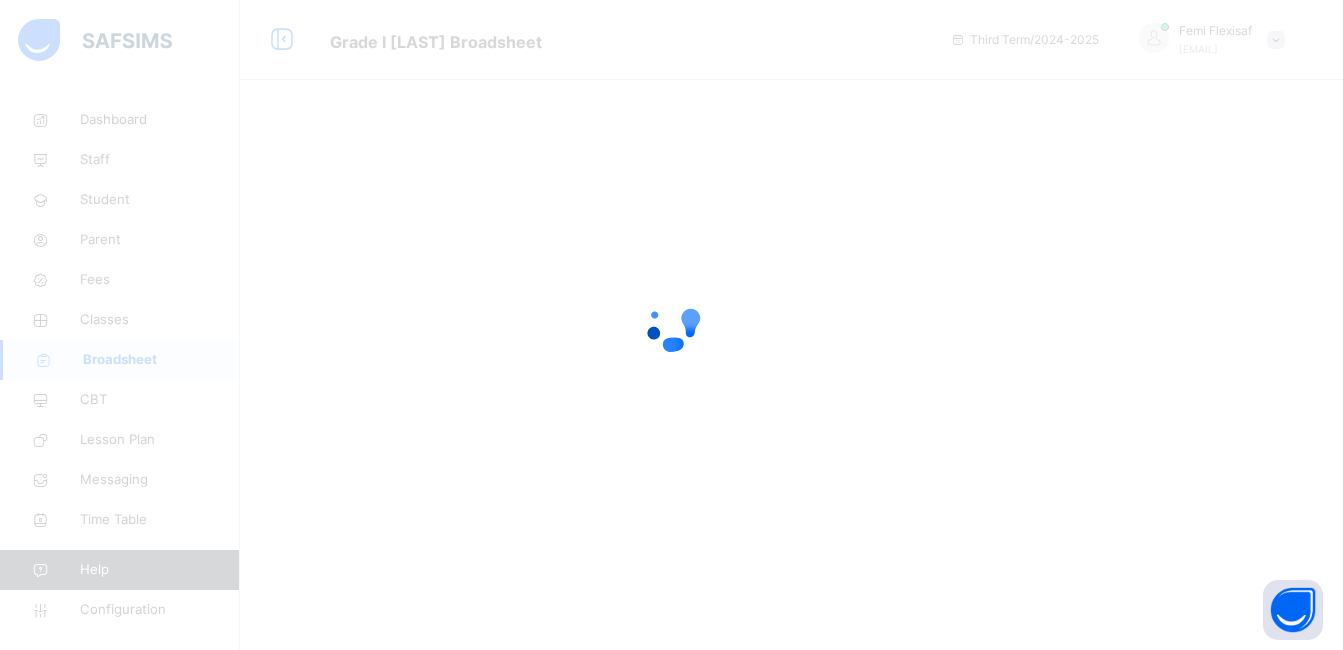 scroll, scrollTop: 0, scrollLeft: 0, axis: both 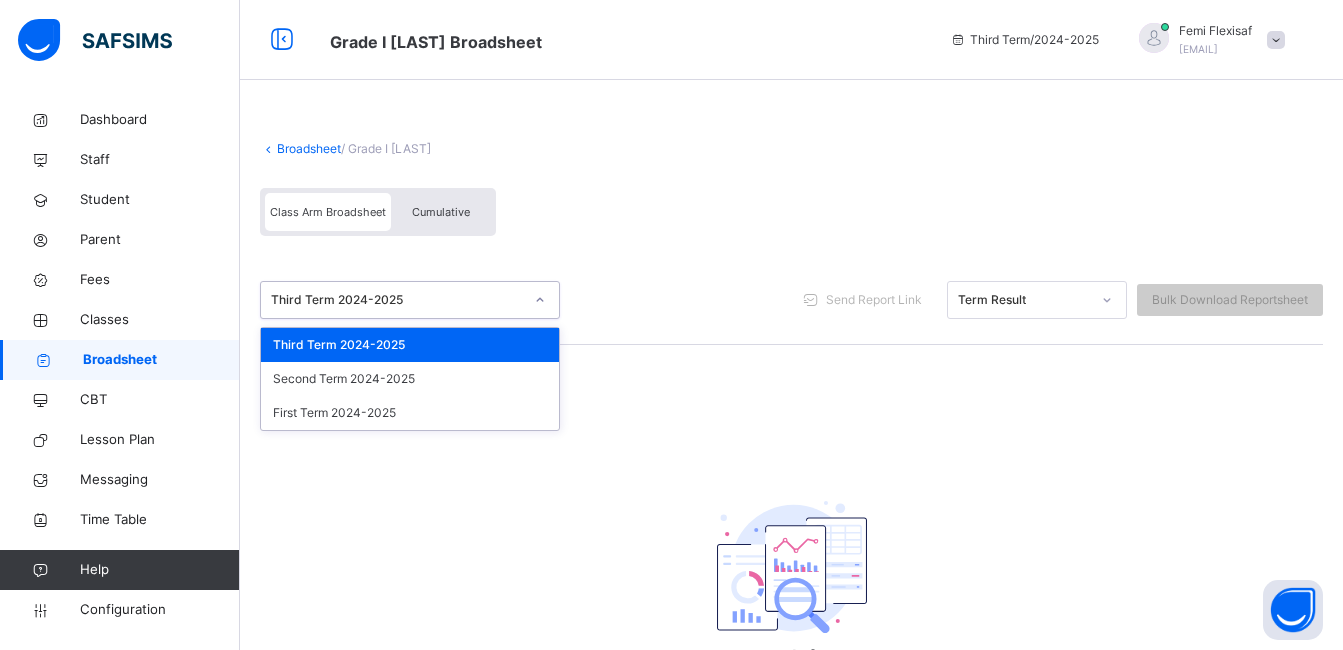 click on "Third Term 2024-2025" at bounding box center (410, 300) 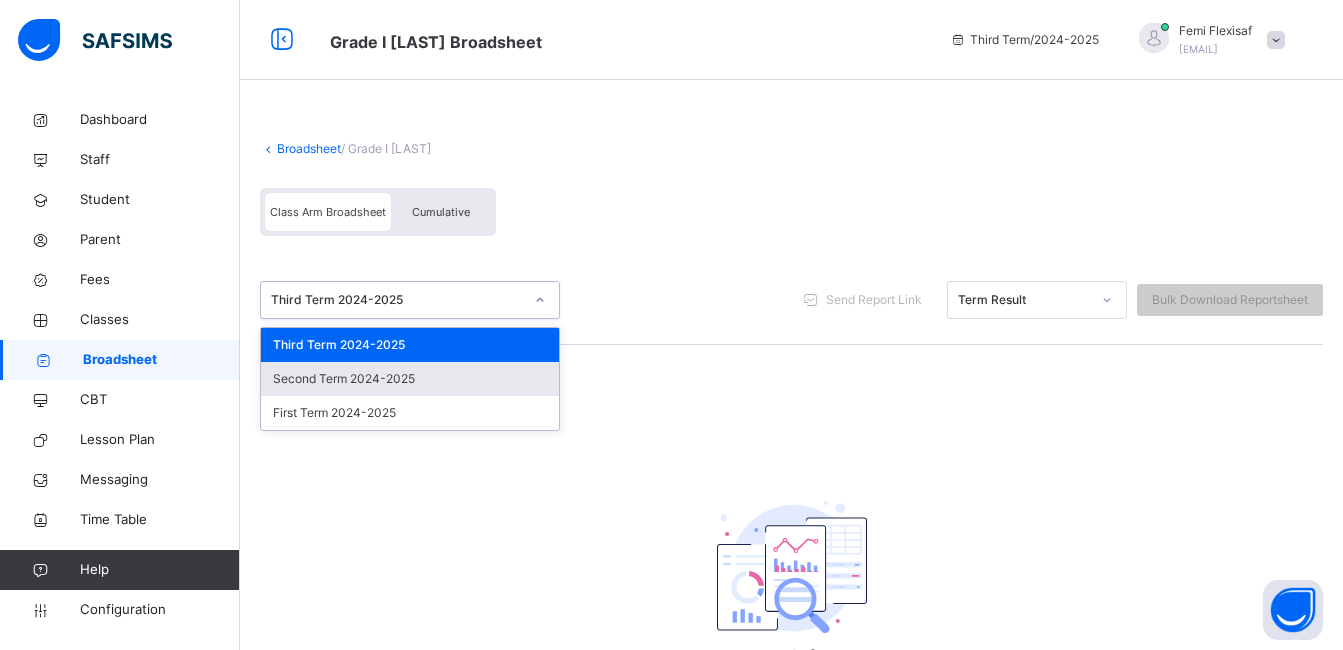 click on "Second Term 2024-2025" at bounding box center [410, 379] 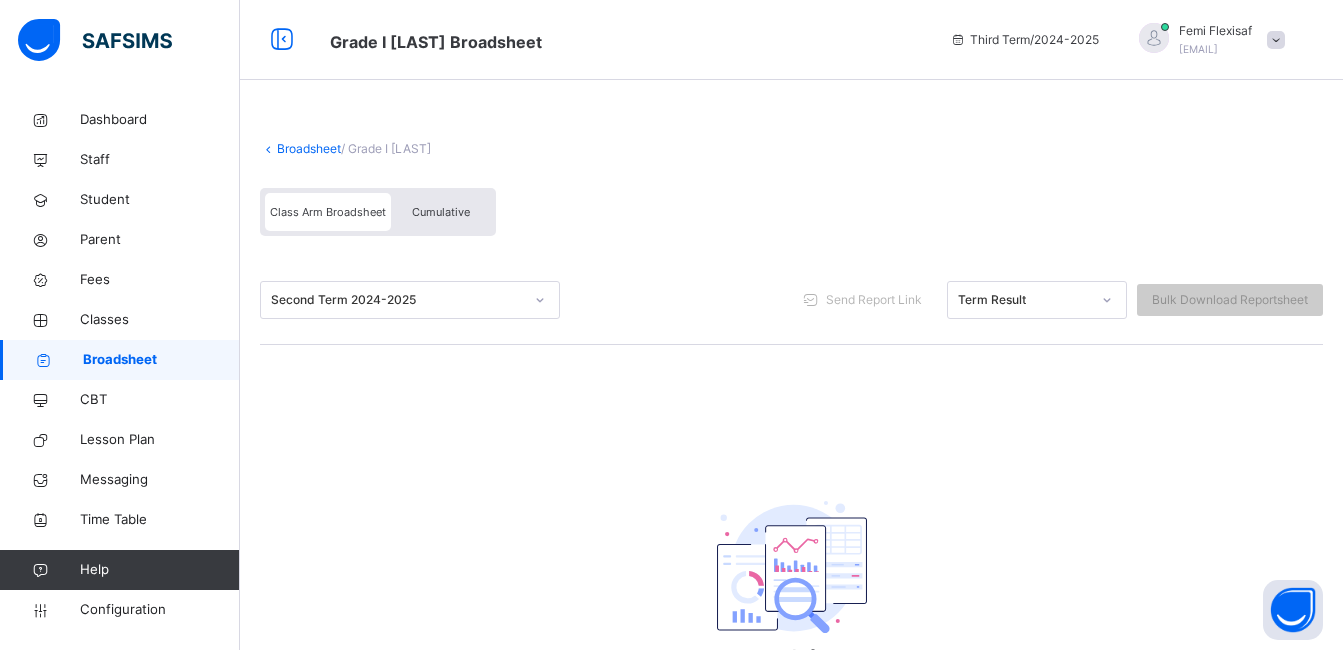 click on "Second Term 2024-2025" at bounding box center (397, 300) 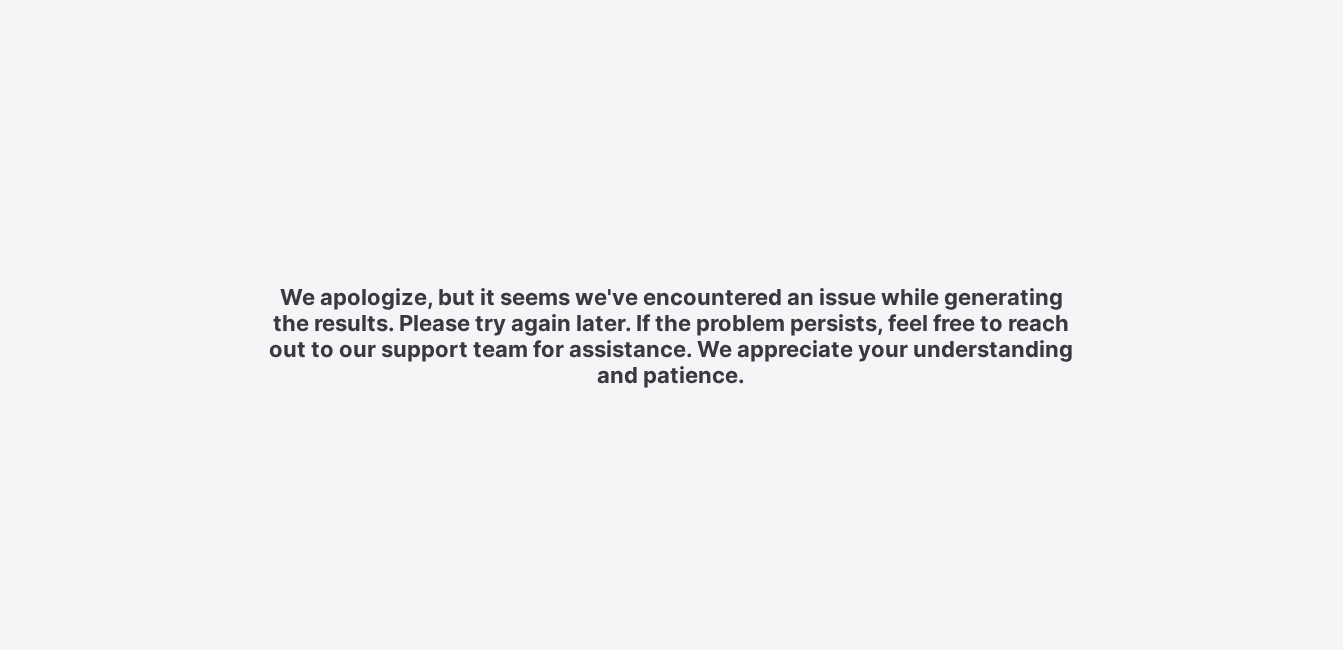 scroll, scrollTop: 0, scrollLeft: 0, axis: both 